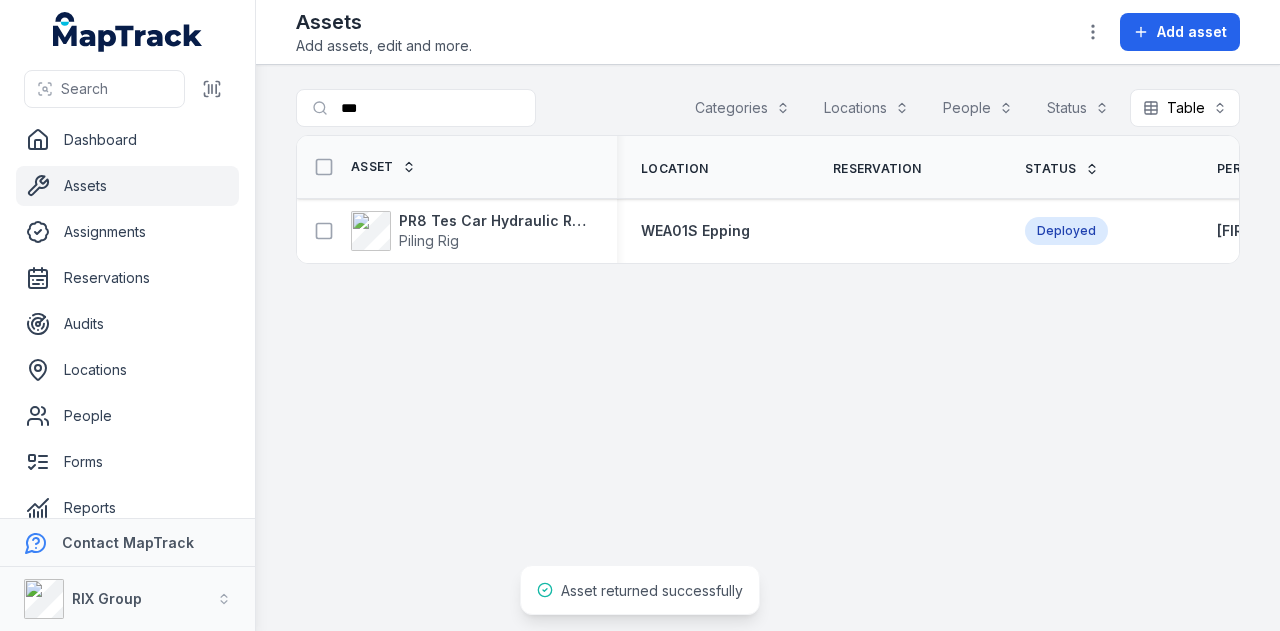 scroll, scrollTop: 0, scrollLeft: 0, axis: both 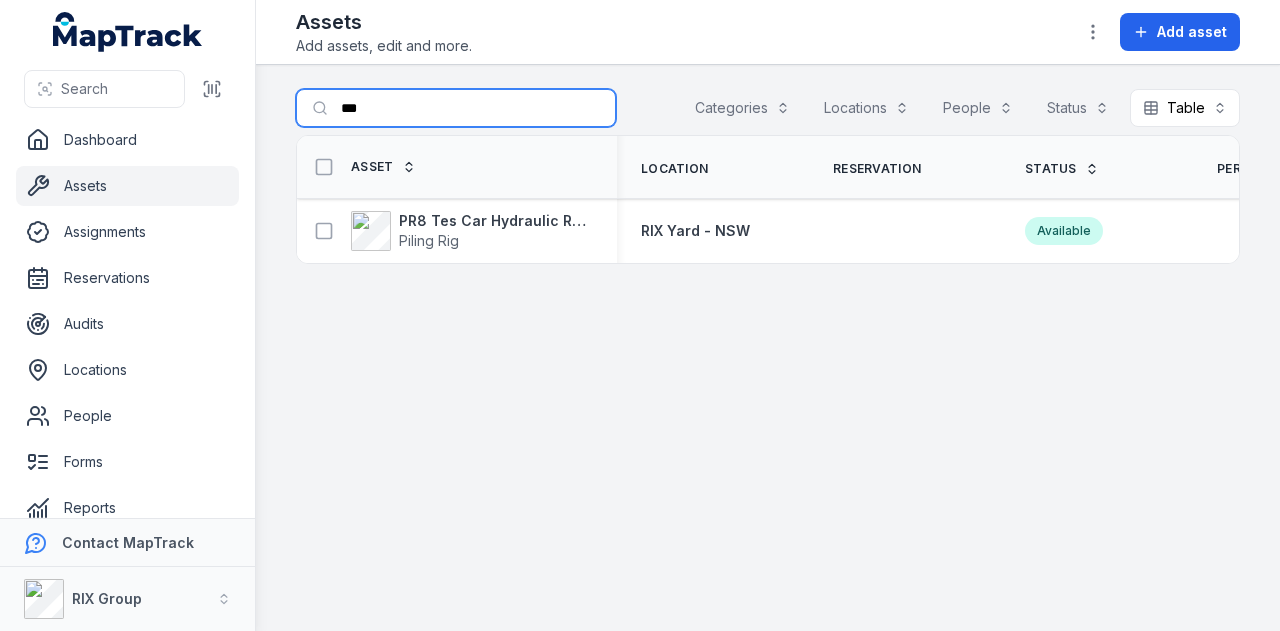 click on "***" at bounding box center [456, 108] 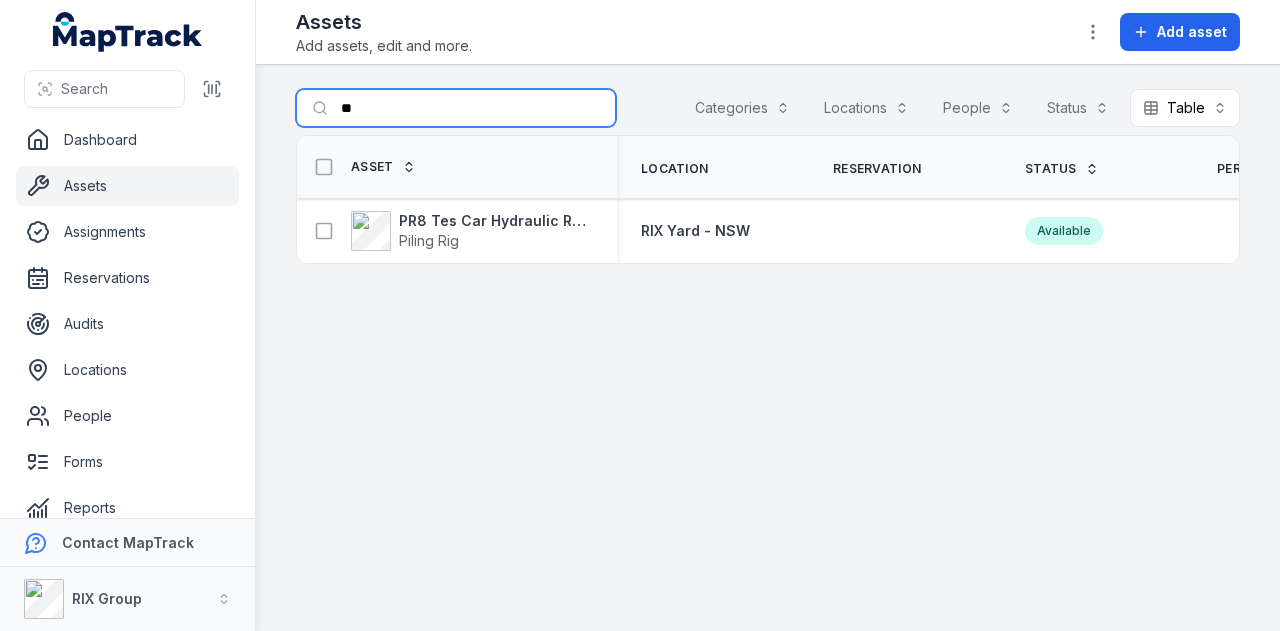 type on "*" 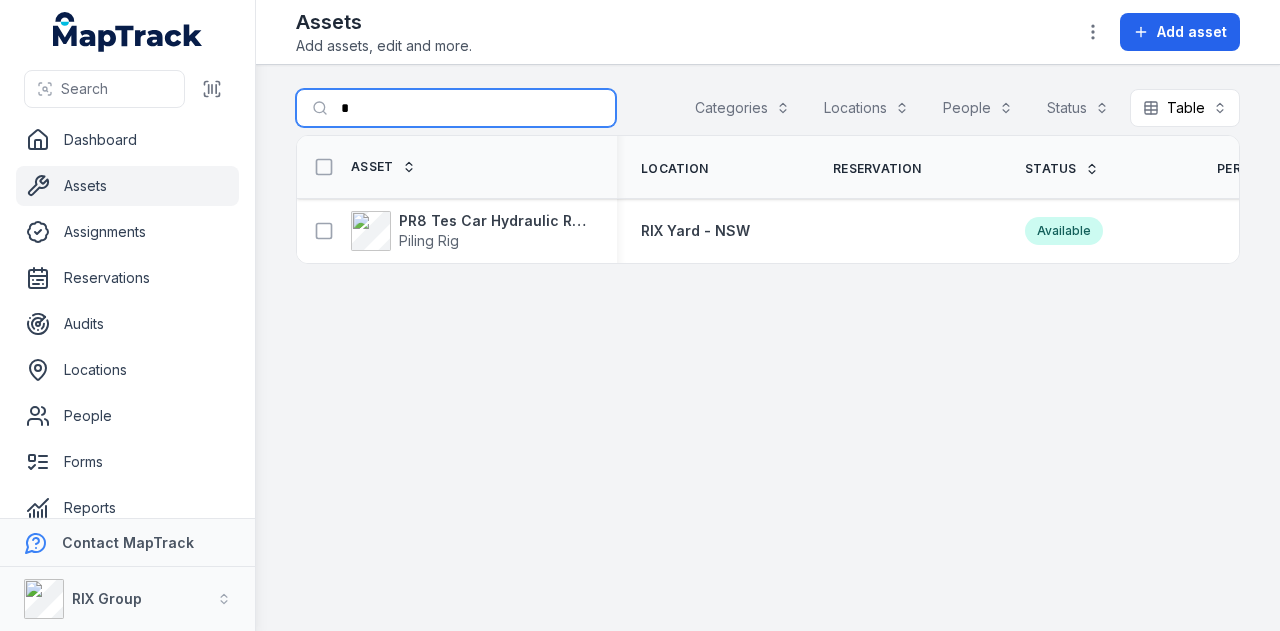 type 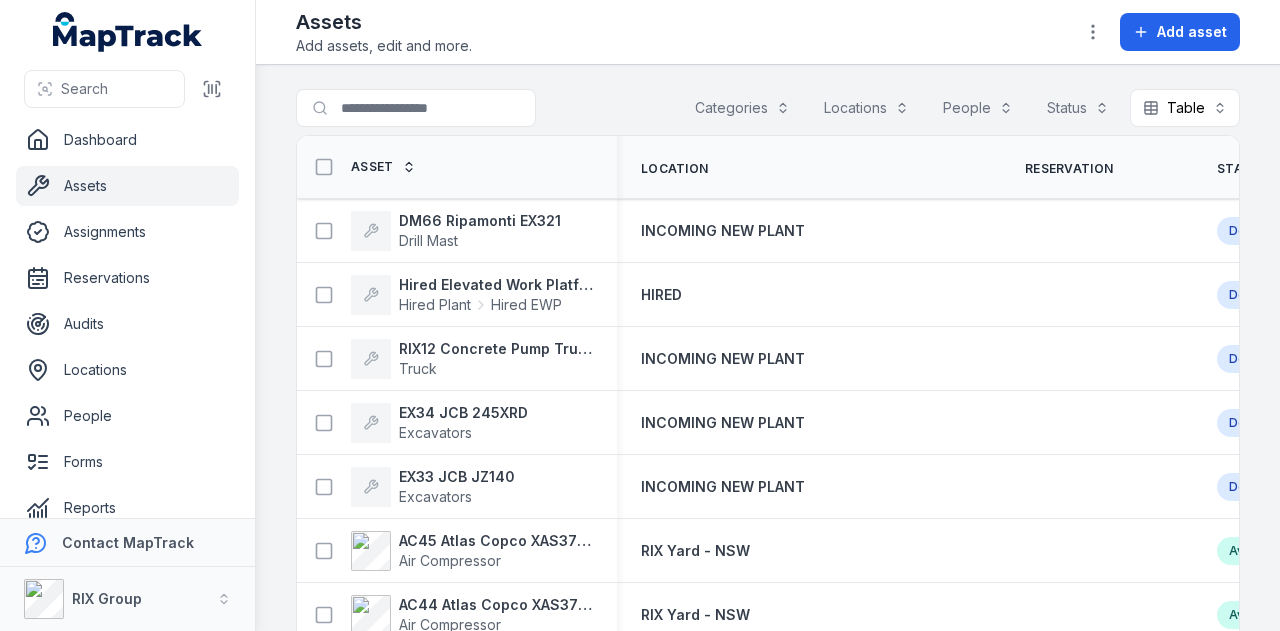 scroll, scrollTop: 0, scrollLeft: 0, axis: both 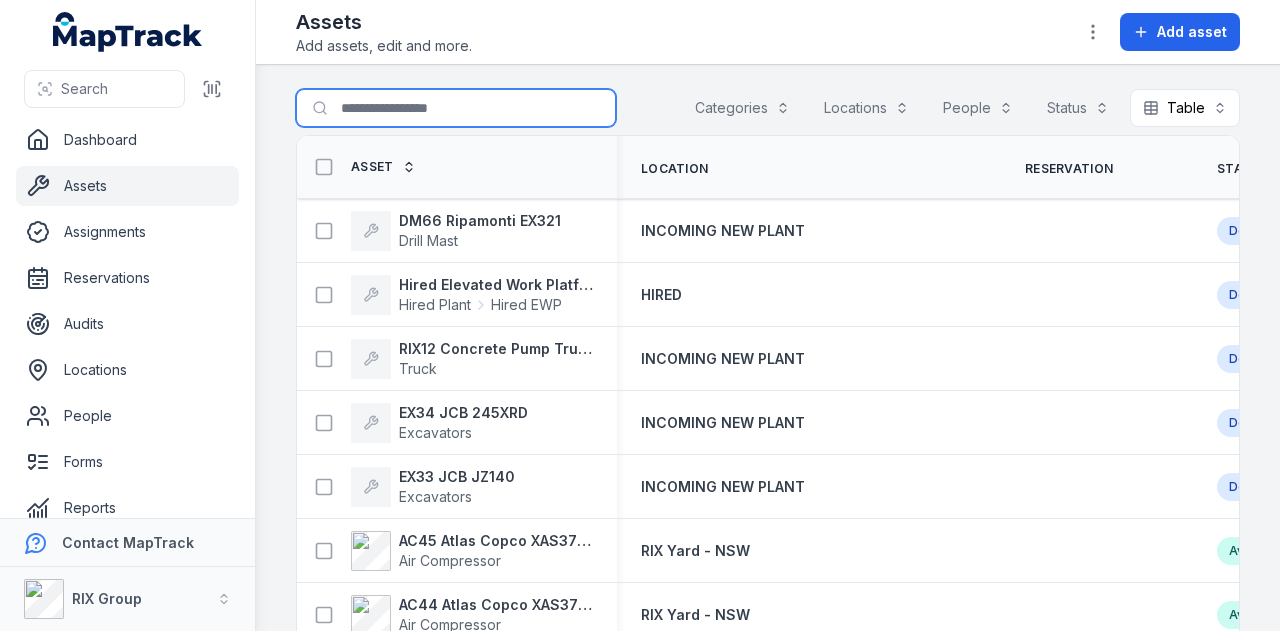 drag, startPoint x: 0, startPoint y: 0, endPoint x: 423, endPoint y: 120, distance: 439.69193 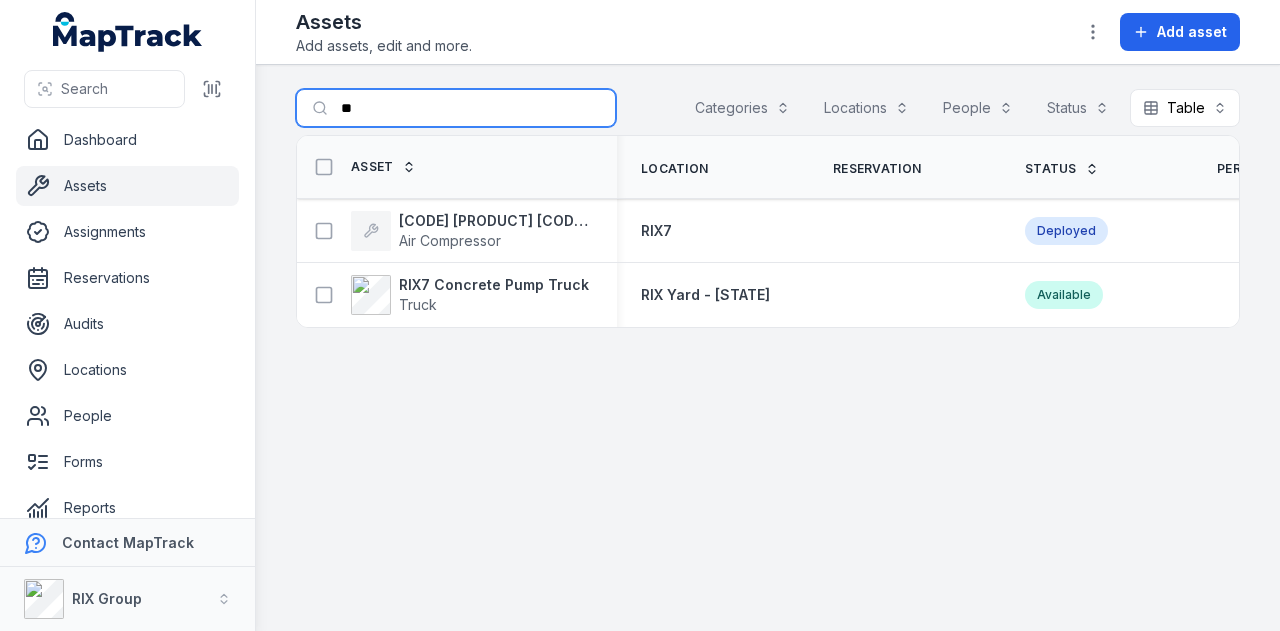 type on "*" 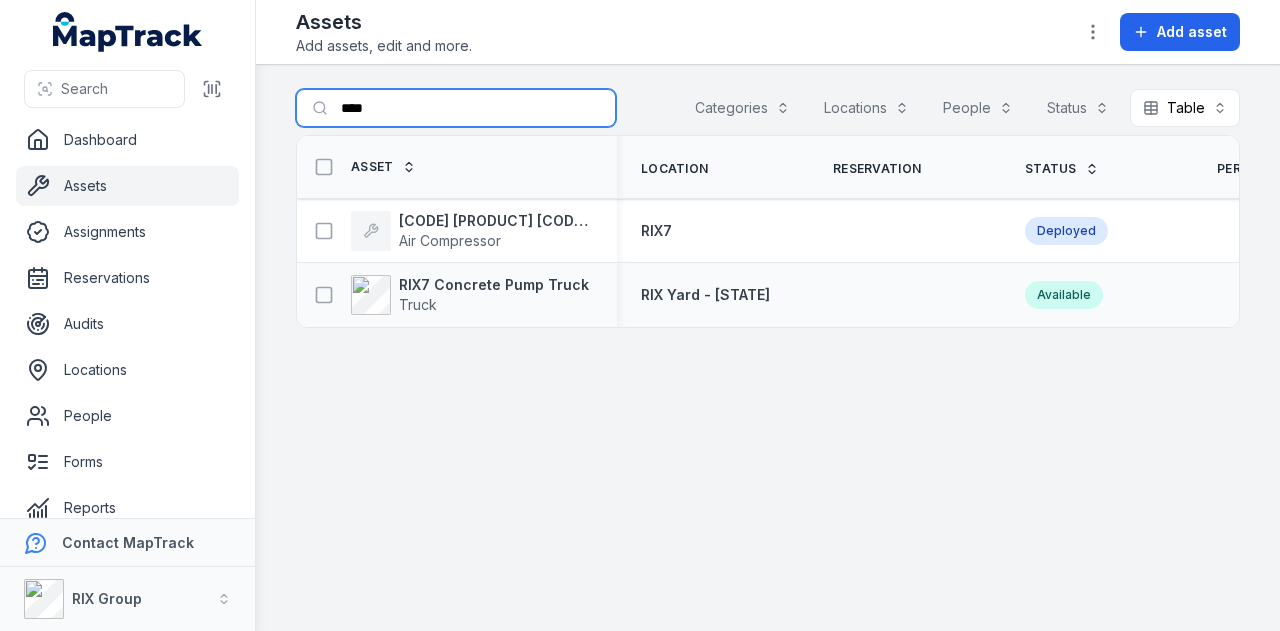 type on "****" 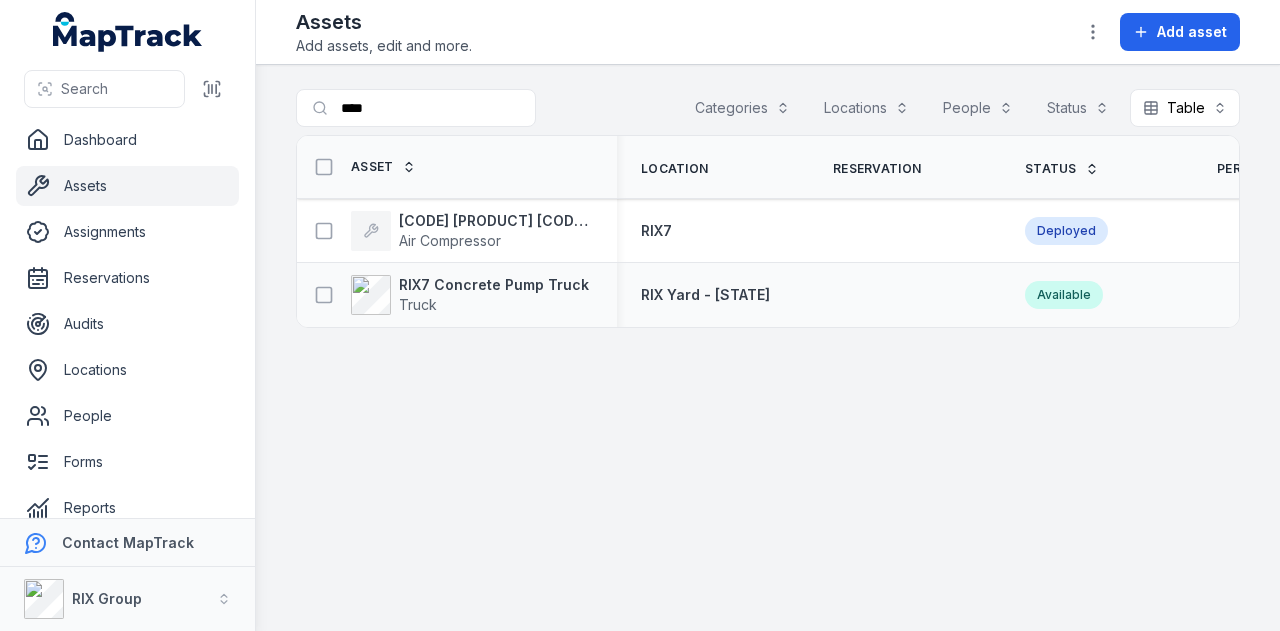 click on "[NUMBER] [PRODUCT] [PRODUCT]" at bounding box center [457, 295] 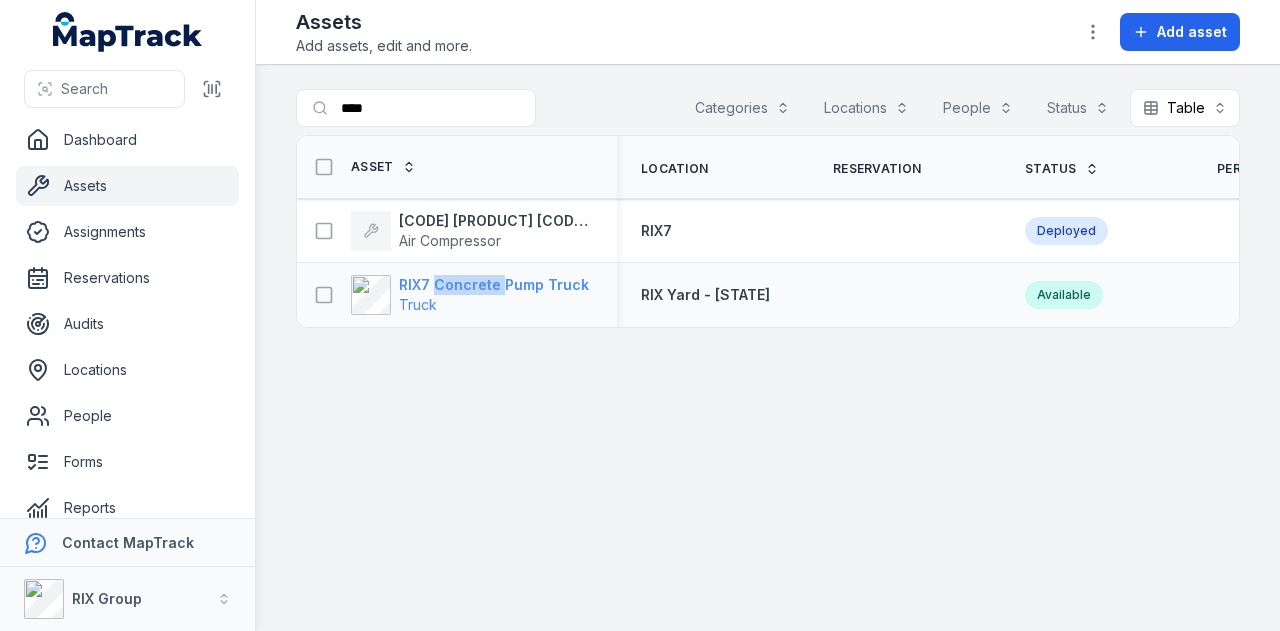drag, startPoint x: 460, startPoint y: 271, endPoint x: 460, endPoint y: 283, distance: 12 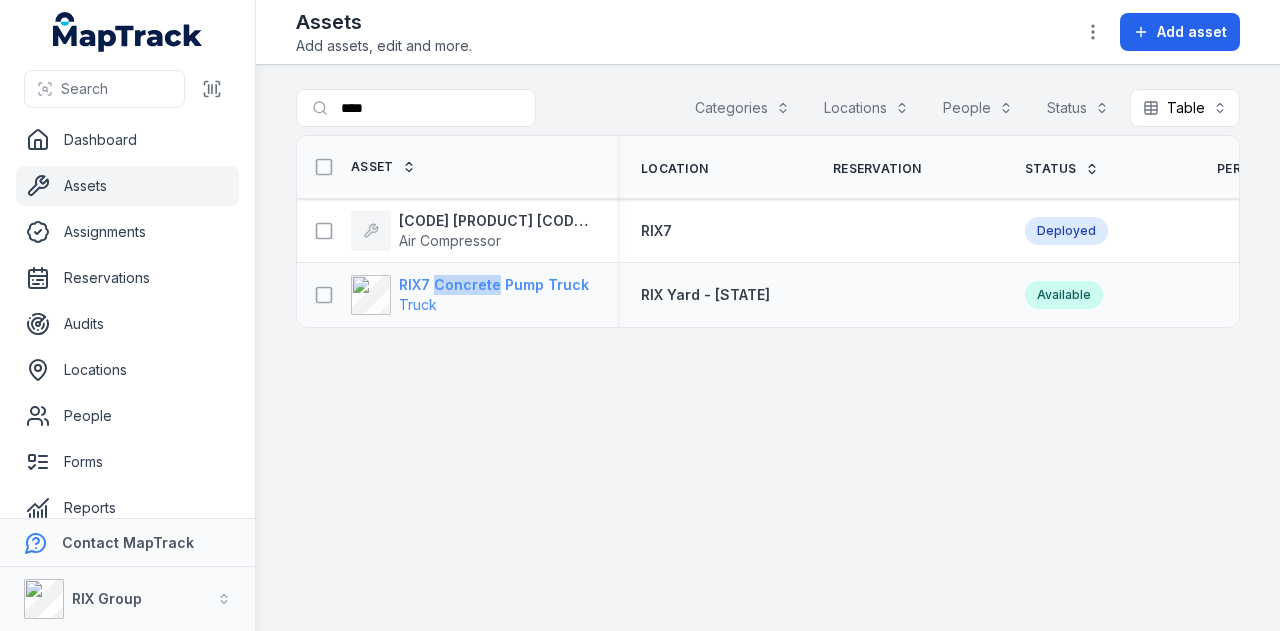 click on "RIX7  Concrete Pump Truck" at bounding box center [494, 285] 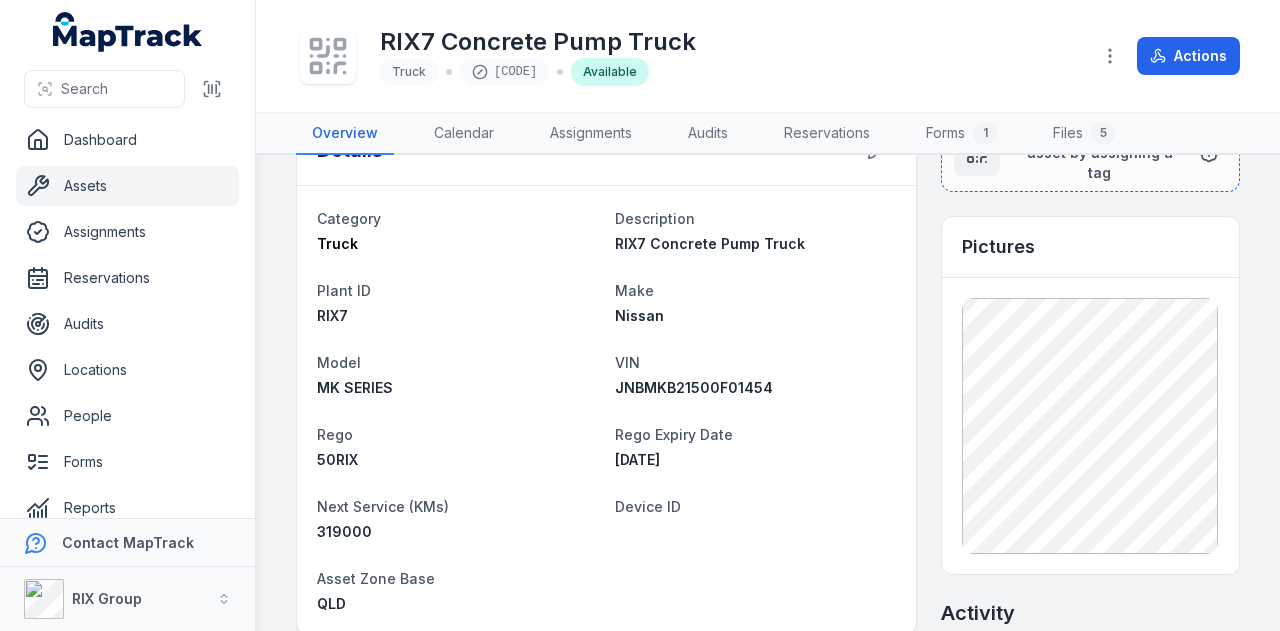 scroll, scrollTop: 0, scrollLeft: 0, axis: both 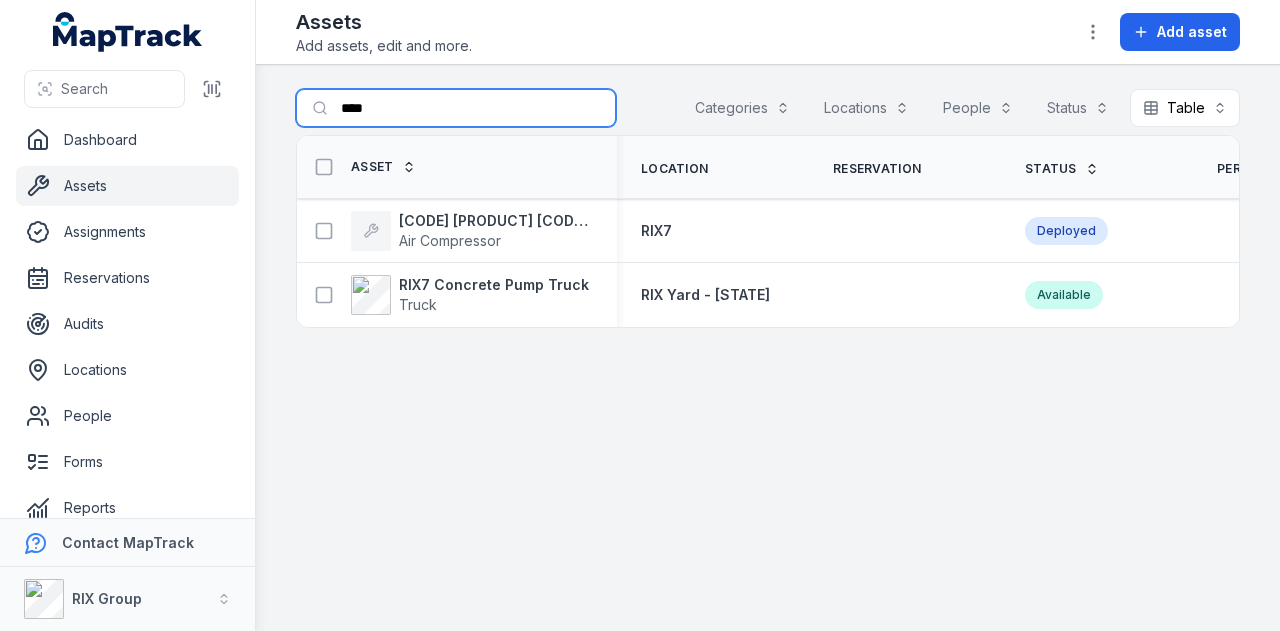 click on "****" at bounding box center [456, 108] 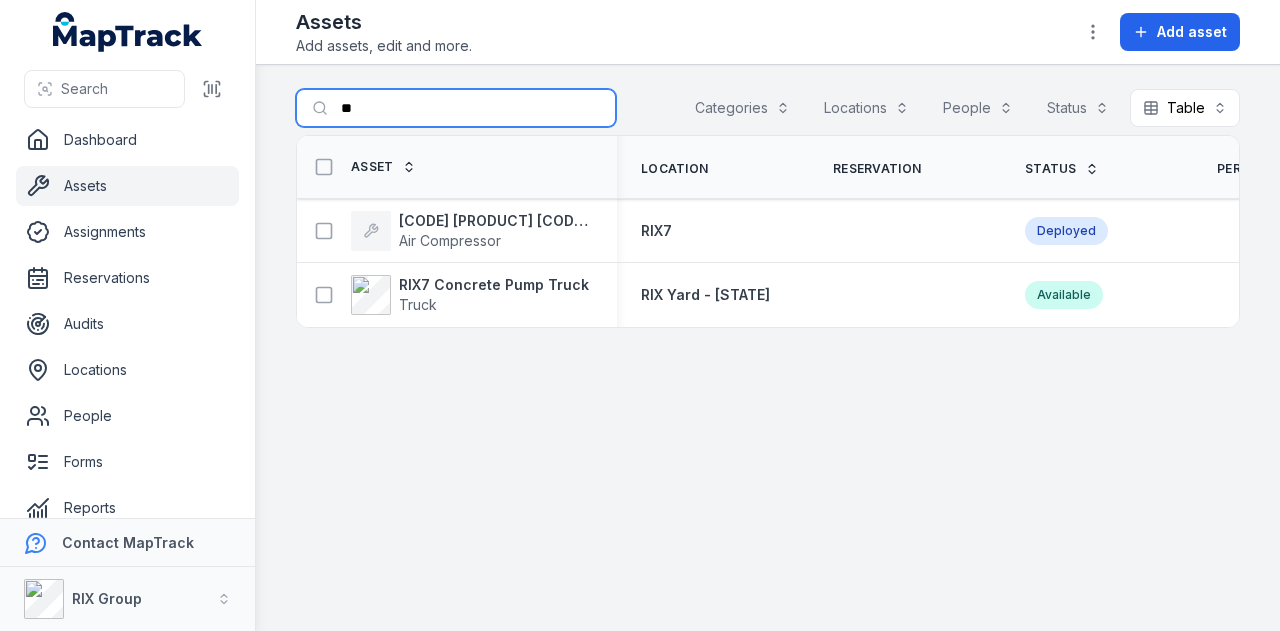 type on "*" 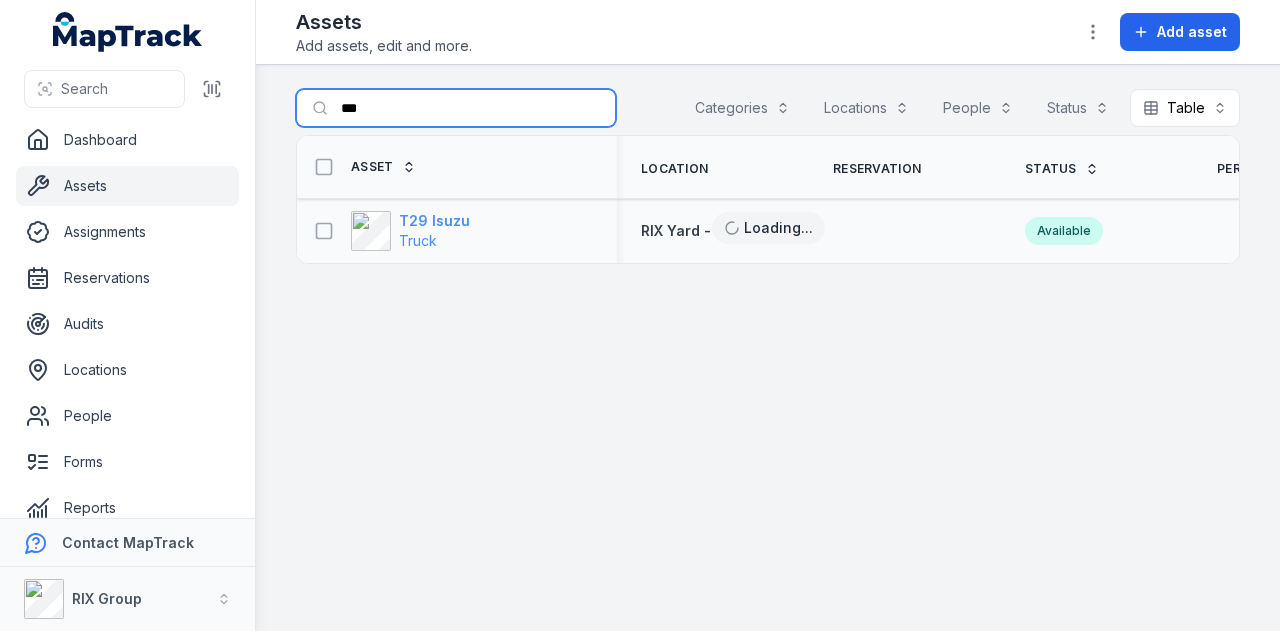 type on "***" 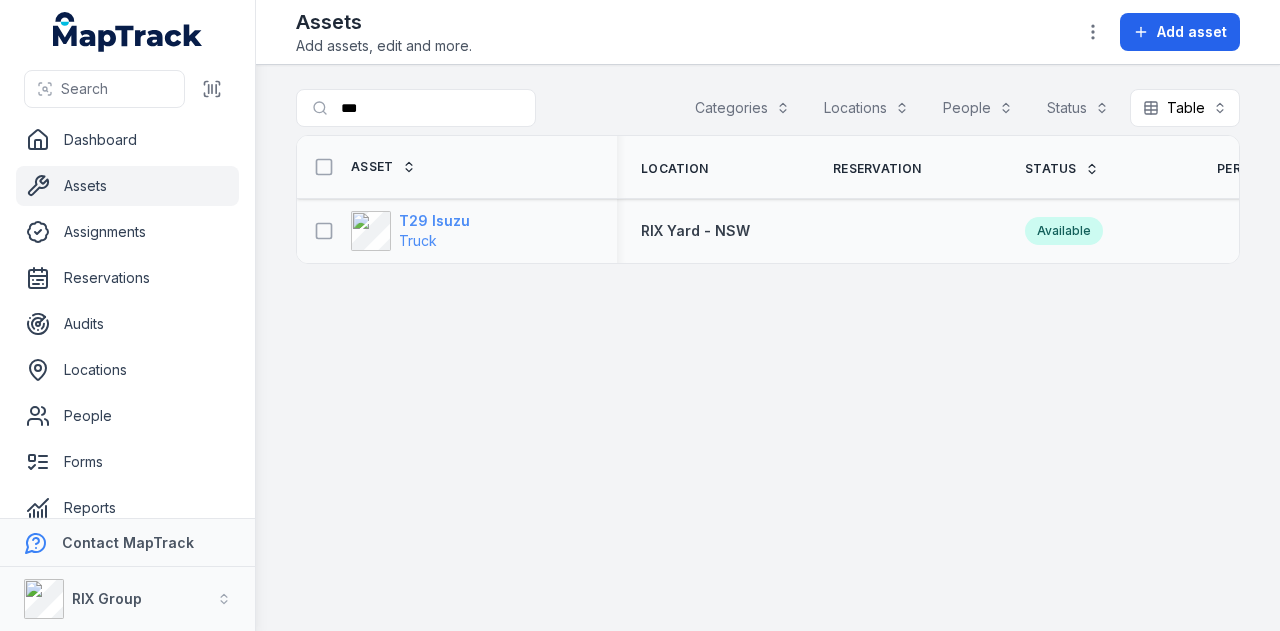 click on "T29 Isuzu" at bounding box center (434, 221) 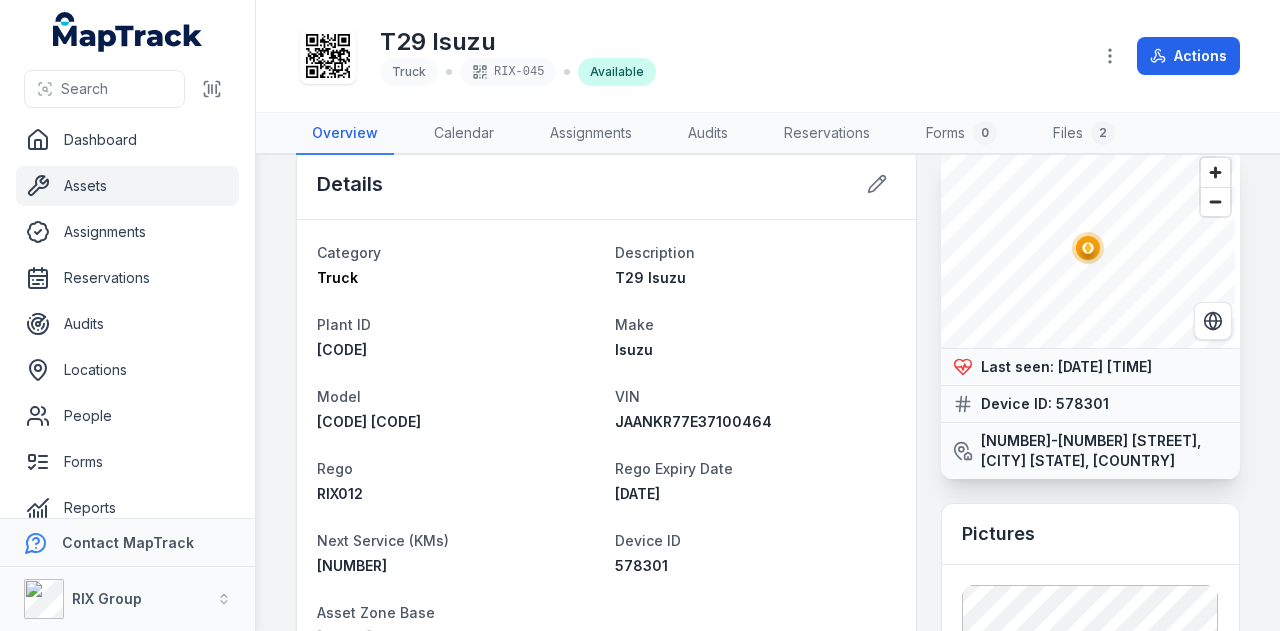 scroll, scrollTop: 0, scrollLeft: 0, axis: both 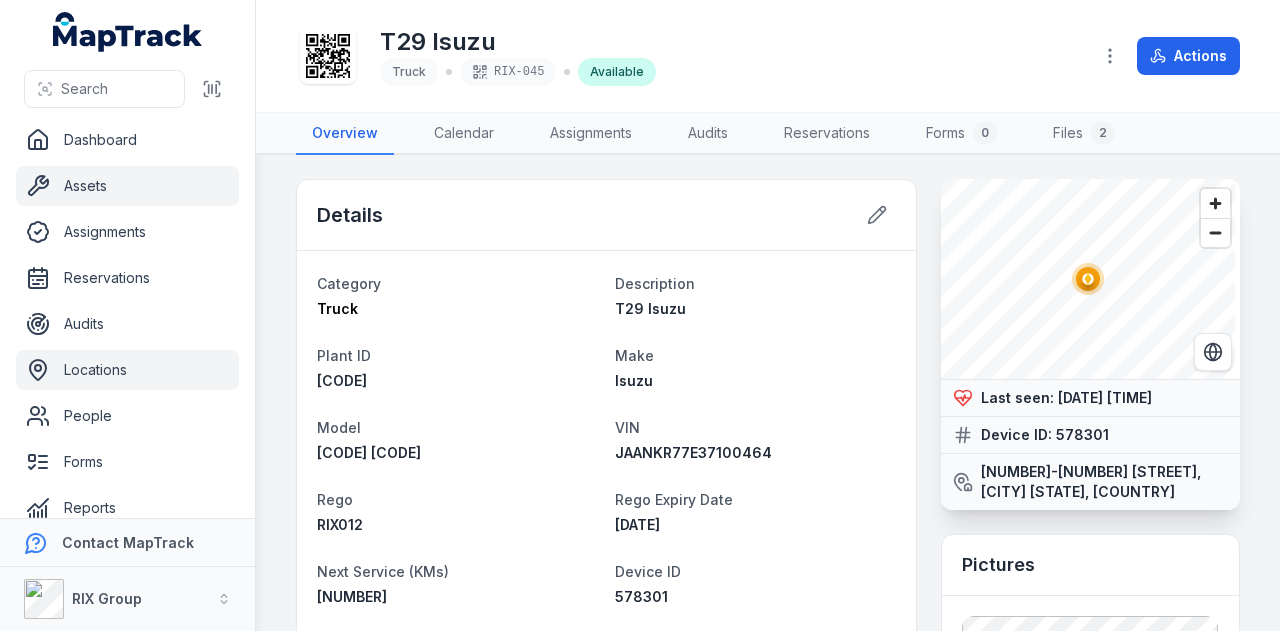 click on "Locations" at bounding box center [127, 370] 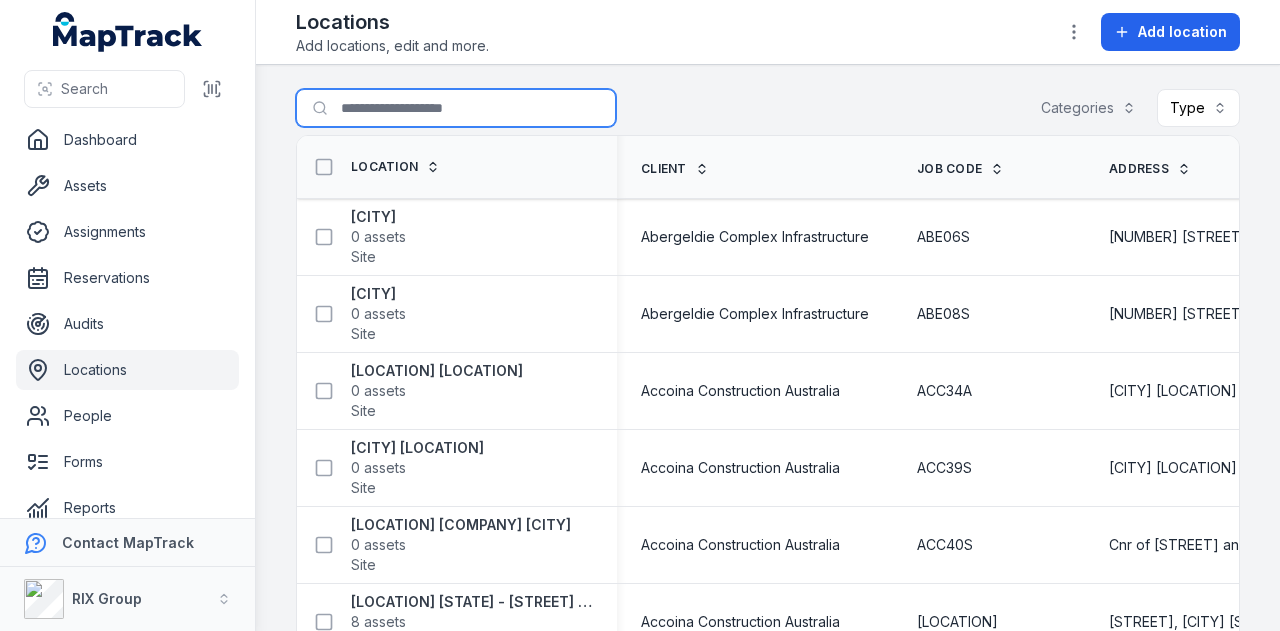 click on "Search for  locations" at bounding box center (456, 108) 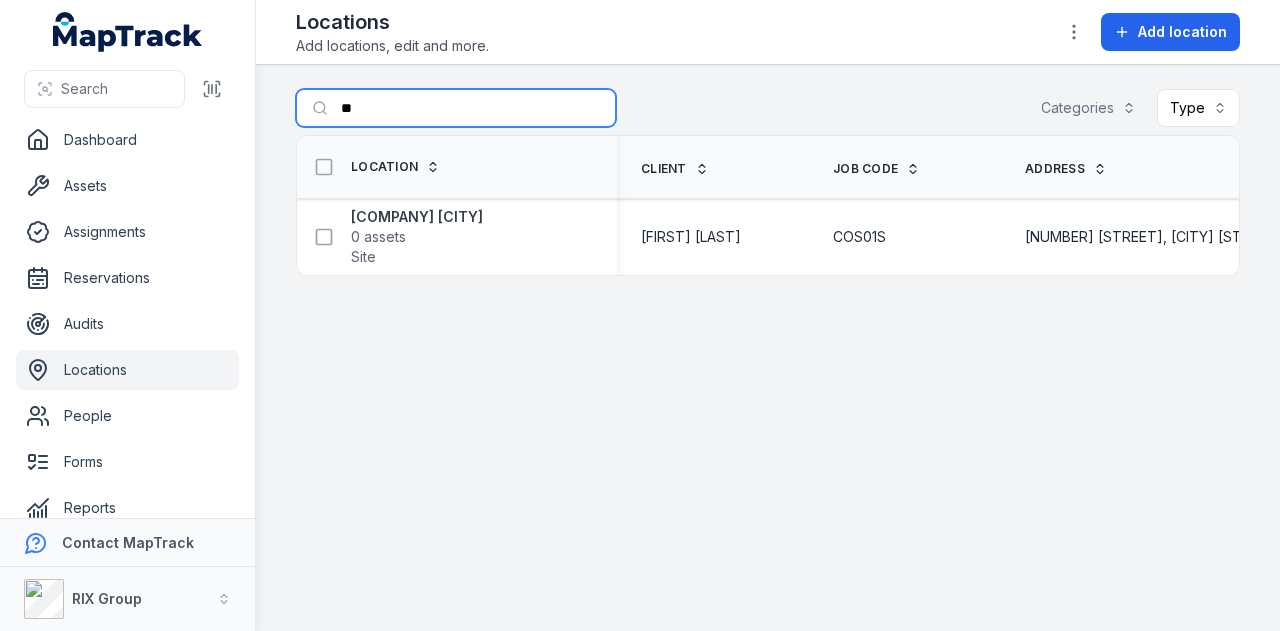 type on "*" 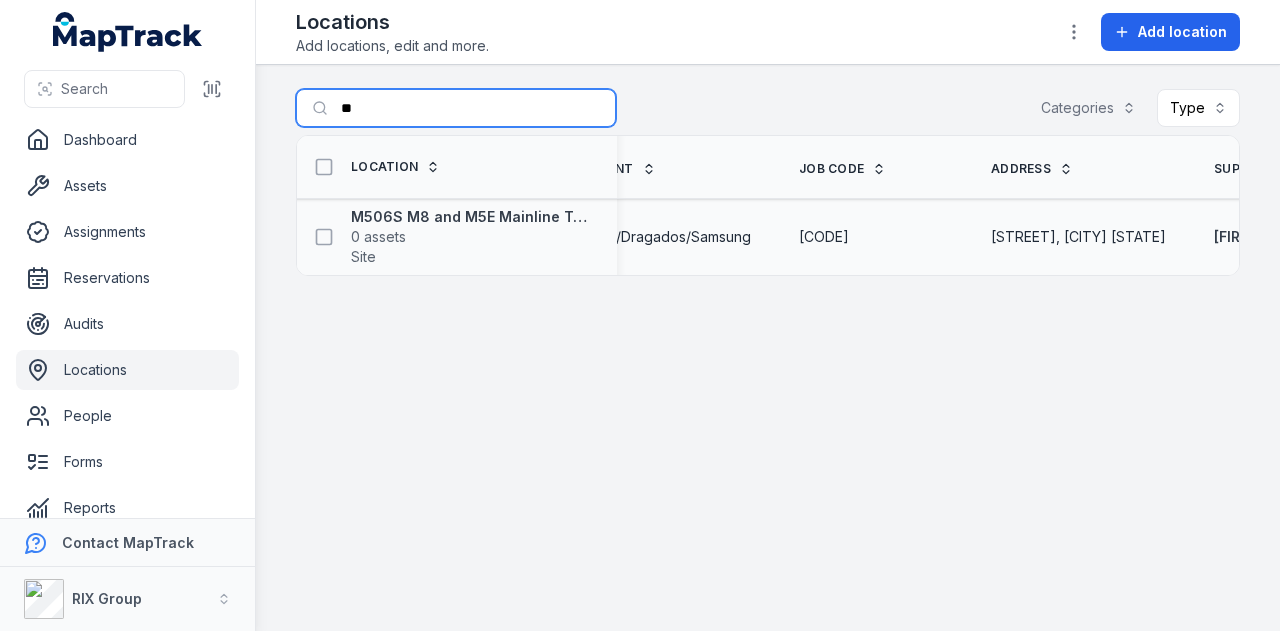 scroll, scrollTop: 0, scrollLeft: 46, axis: horizontal 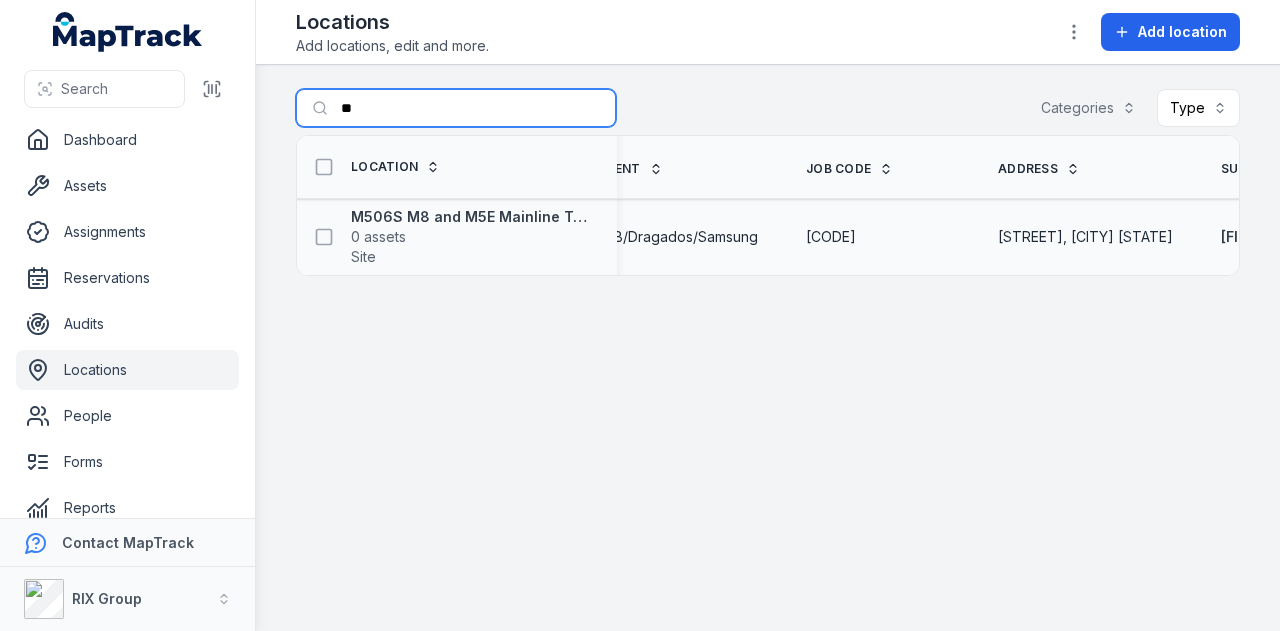 type on "*" 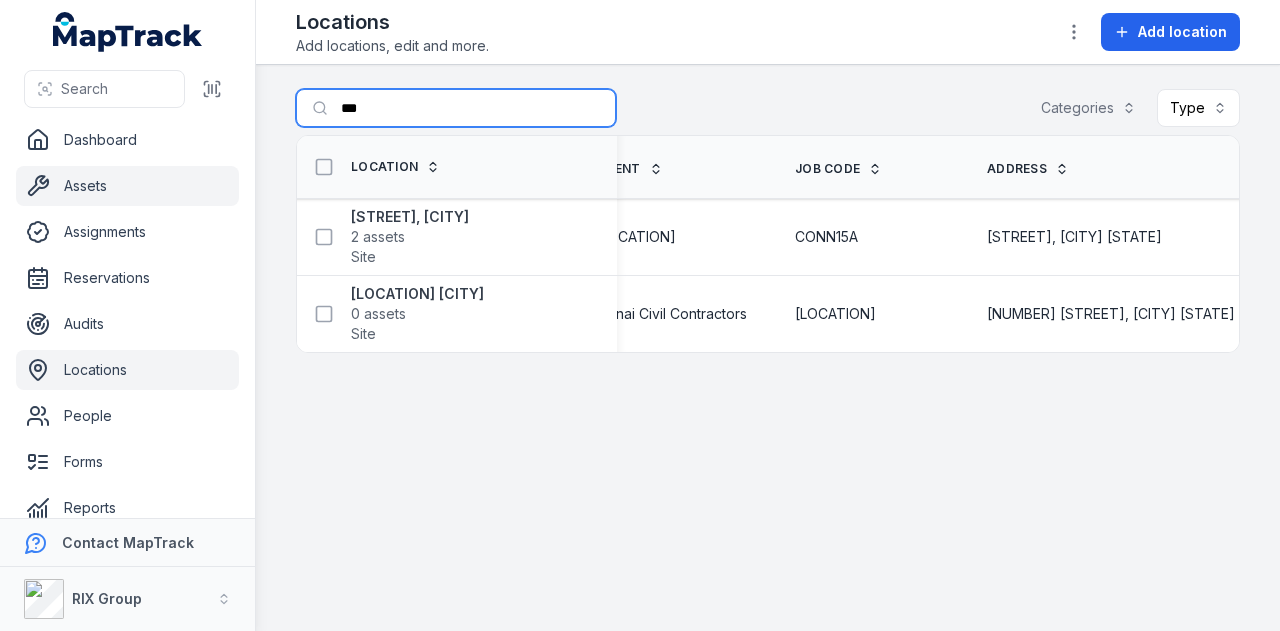 type on "***" 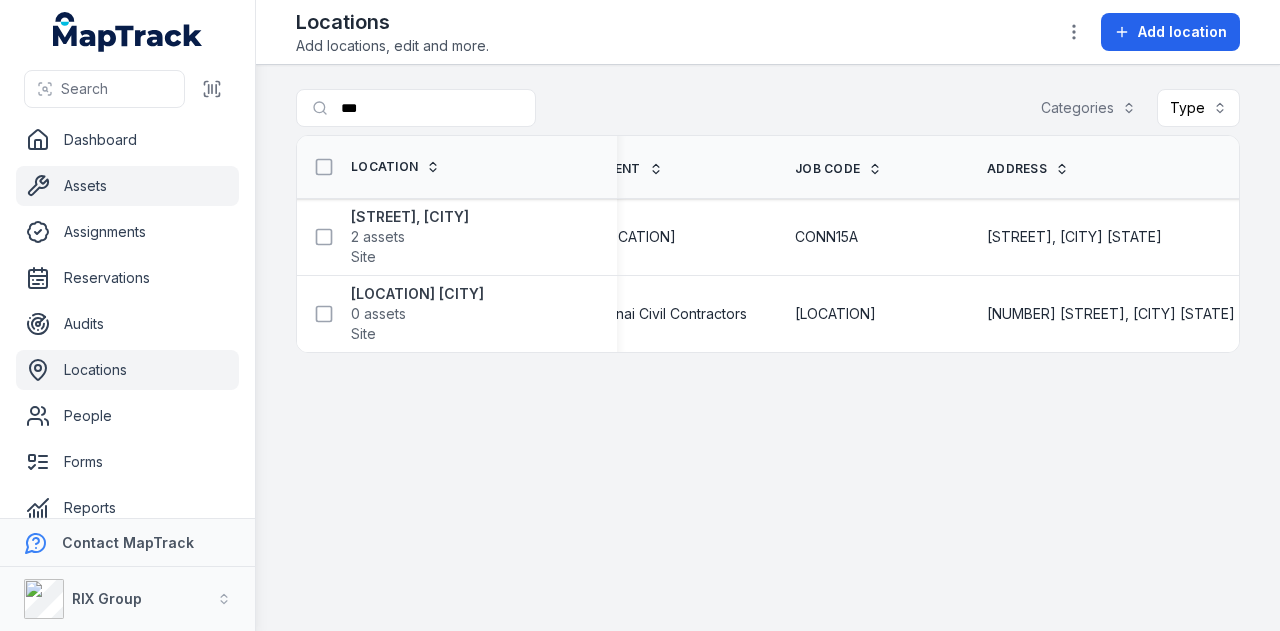 click on "Assets" at bounding box center (127, 186) 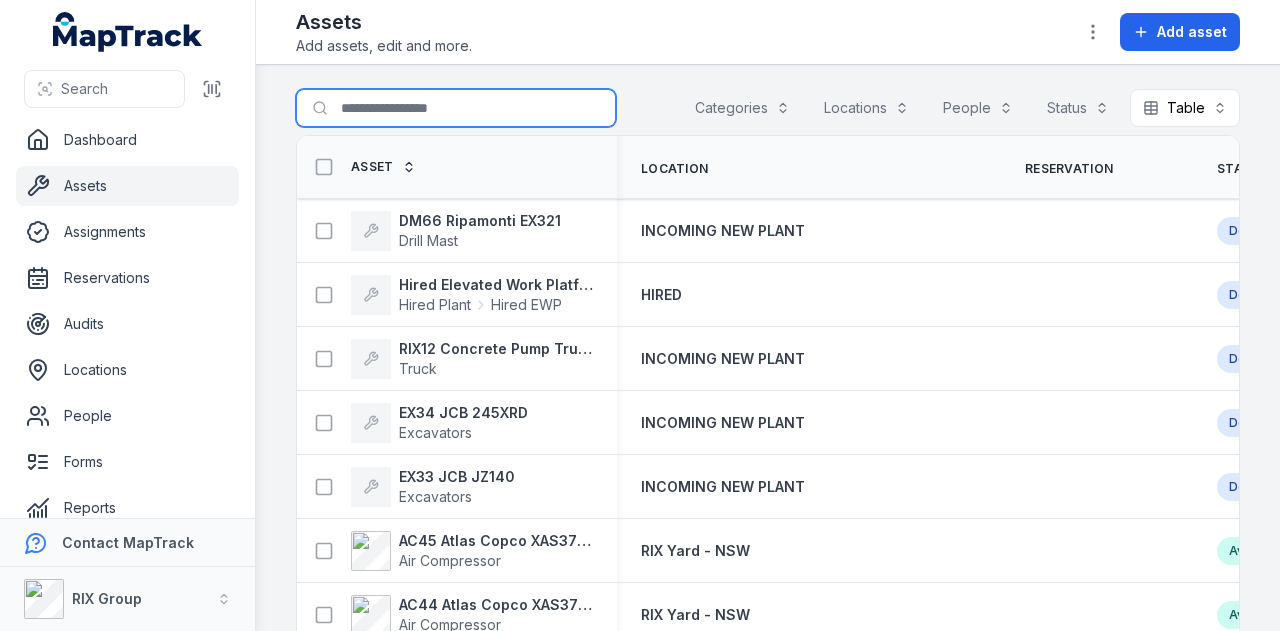 click on "Search for  assets" at bounding box center [456, 108] 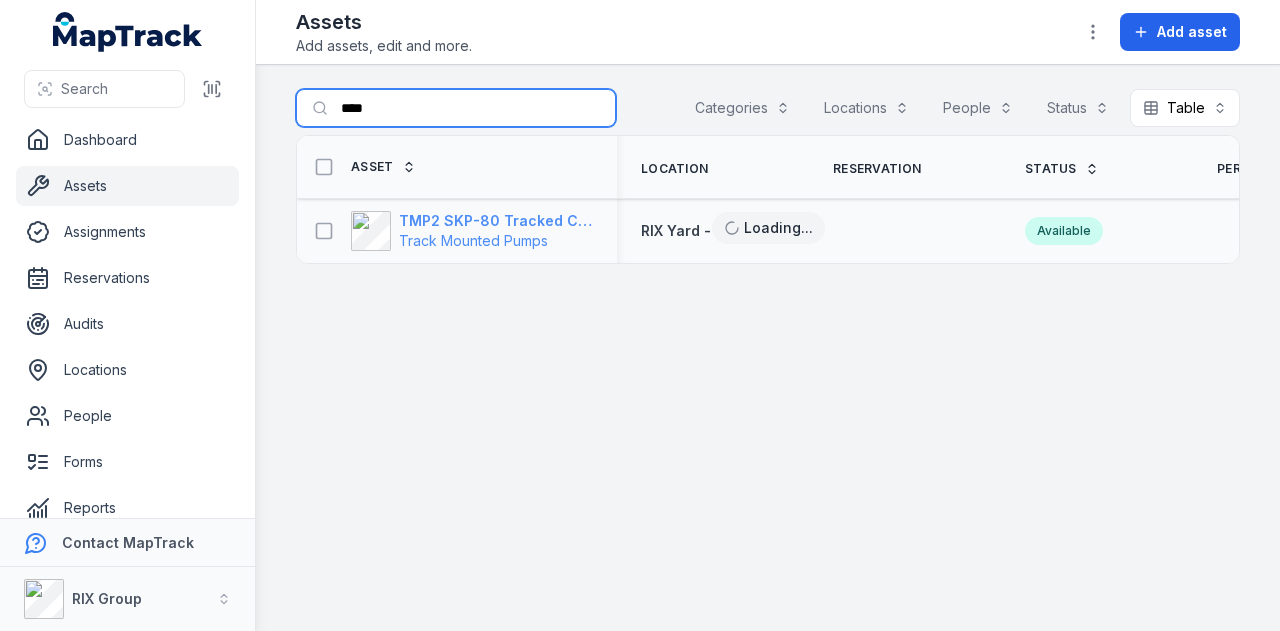 type on "****" 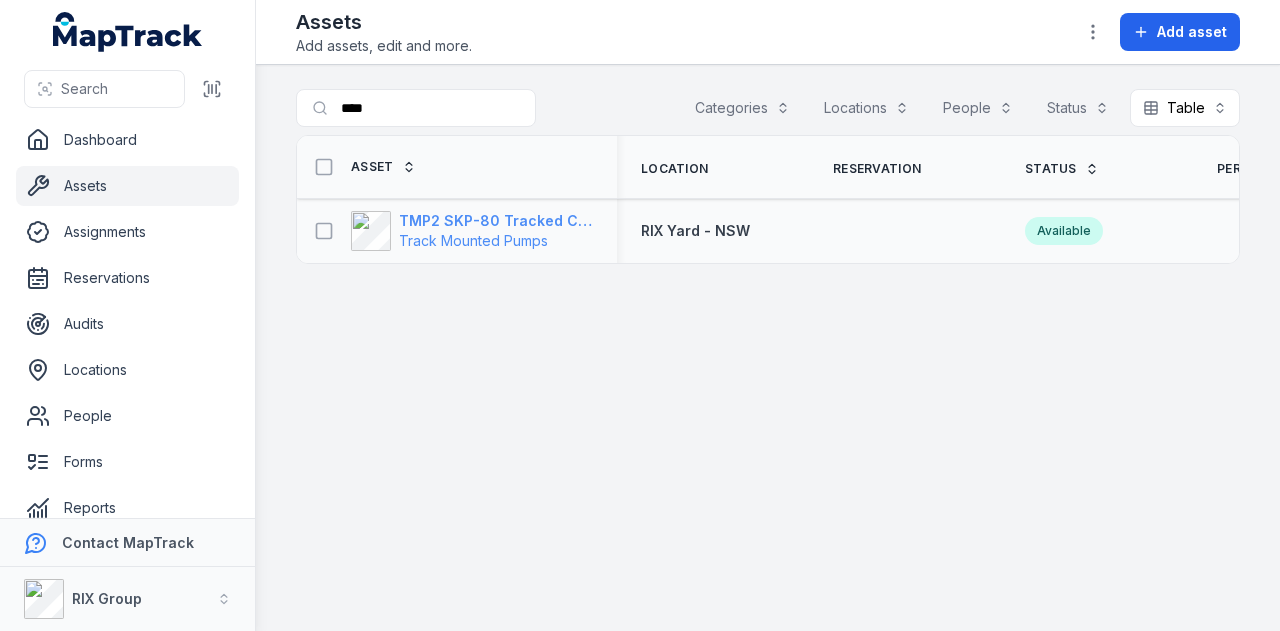 click on "TMP2 SKP-80 Tracked Concrete Pump" at bounding box center (496, 221) 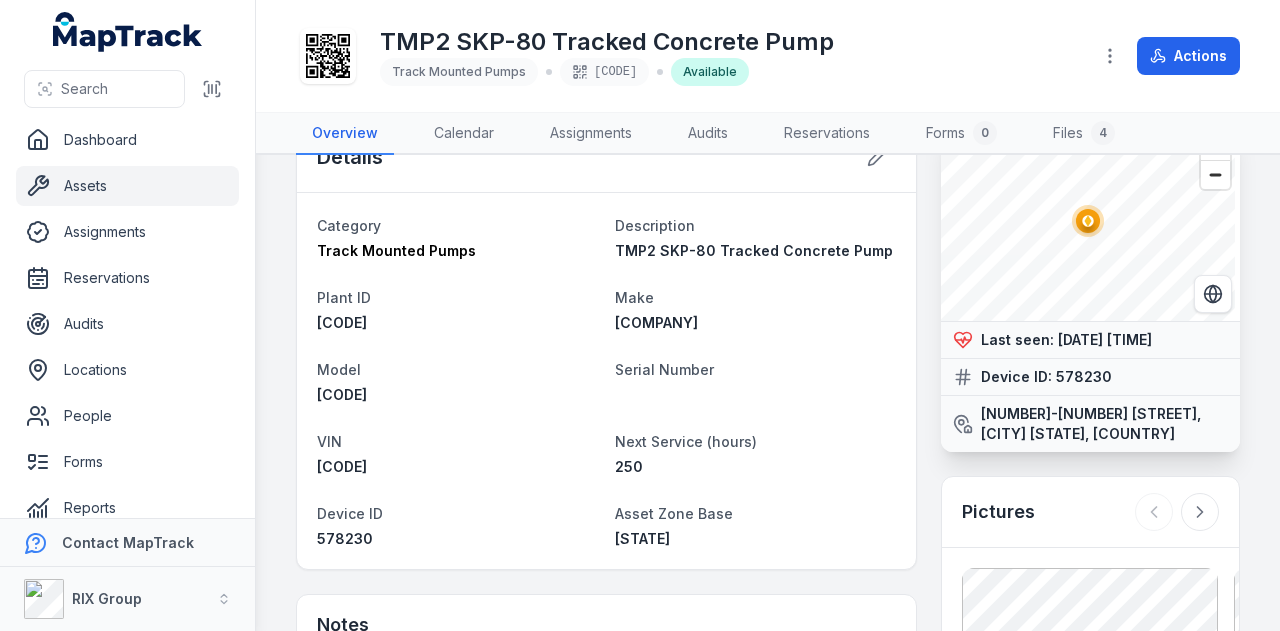 scroll, scrollTop: 56, scrollLeft: 0, axis: vertical 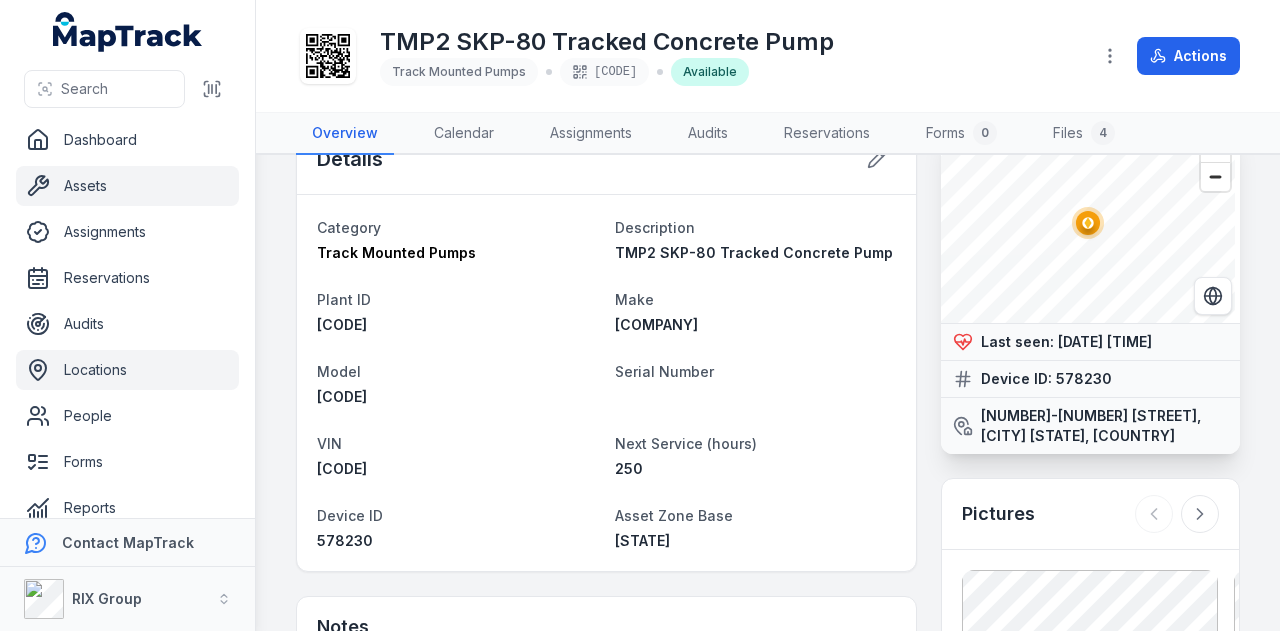 click on "Locations" at bounding box center [127, 370] 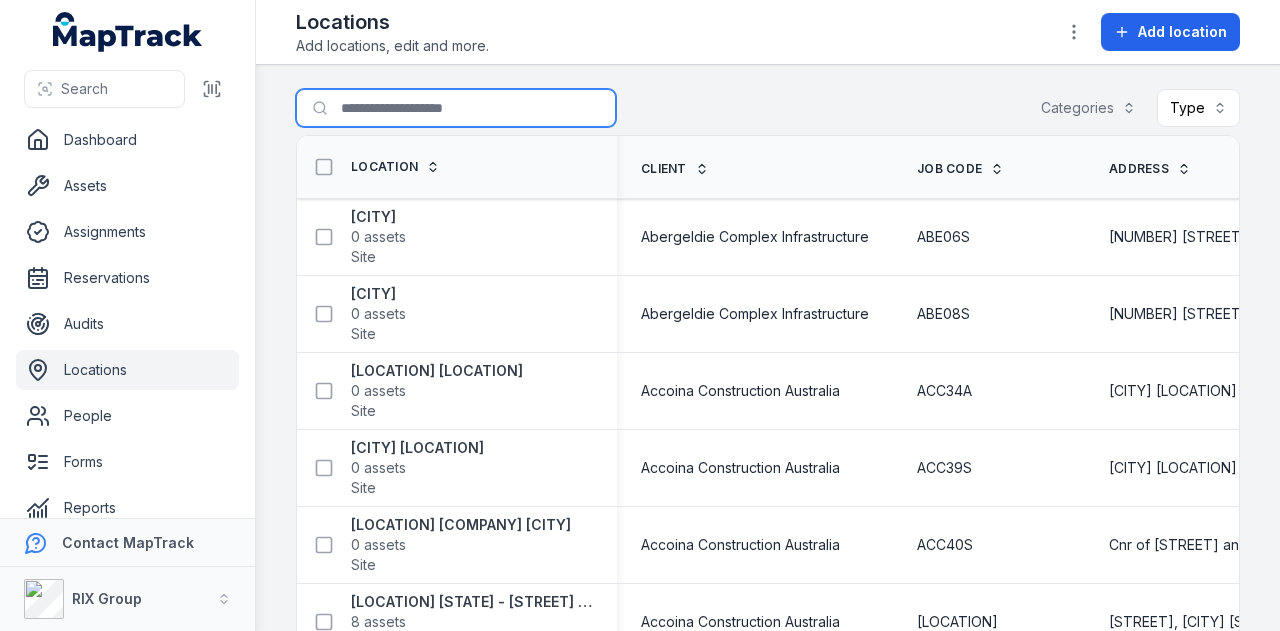 click on "Search for  locations" at bounding box center (456, 108) 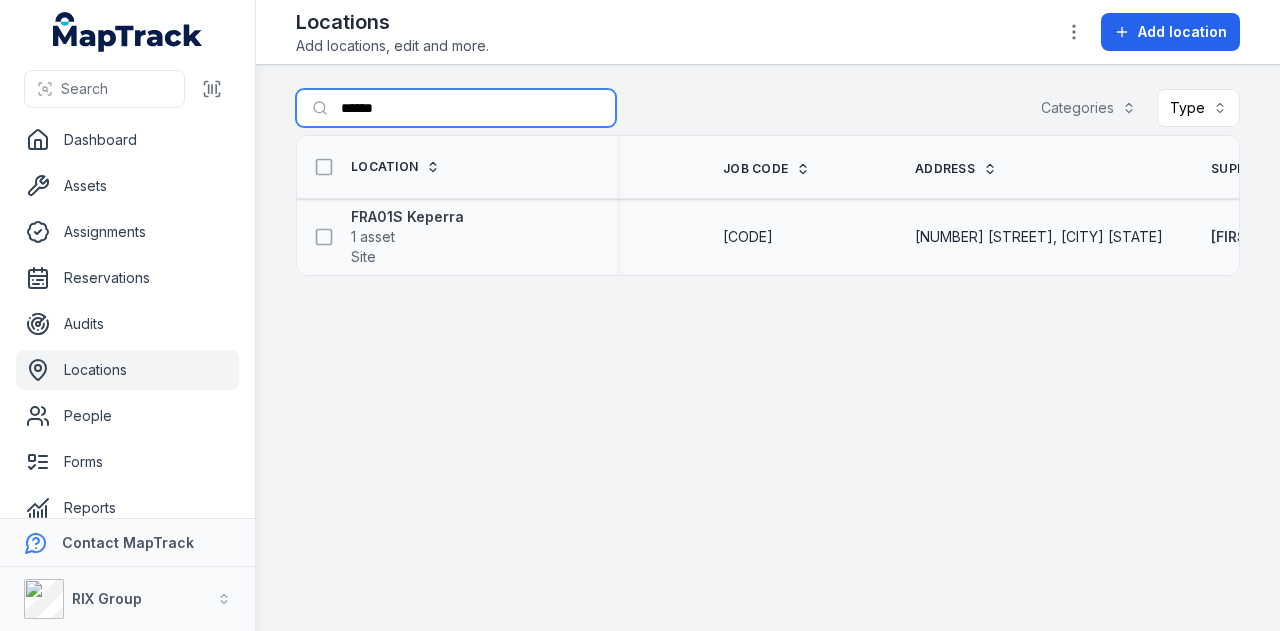 scroll, scrollTop: 0, scrollLeft: 112, axis: horizontal 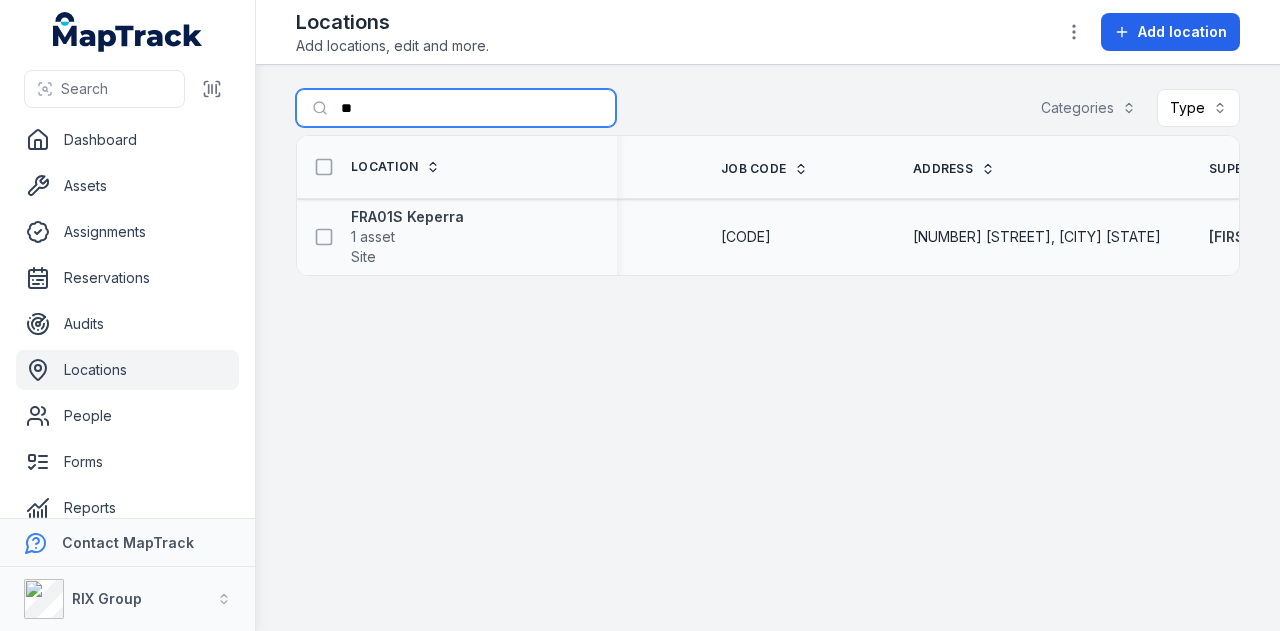 type on "*" 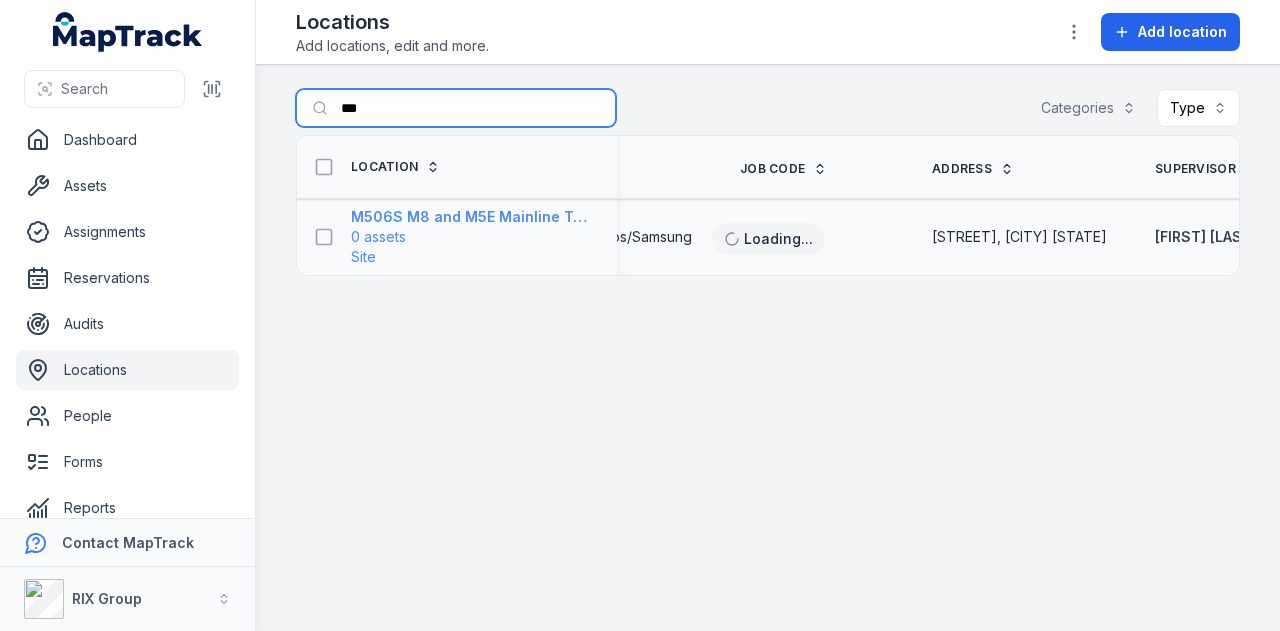 type on "***" 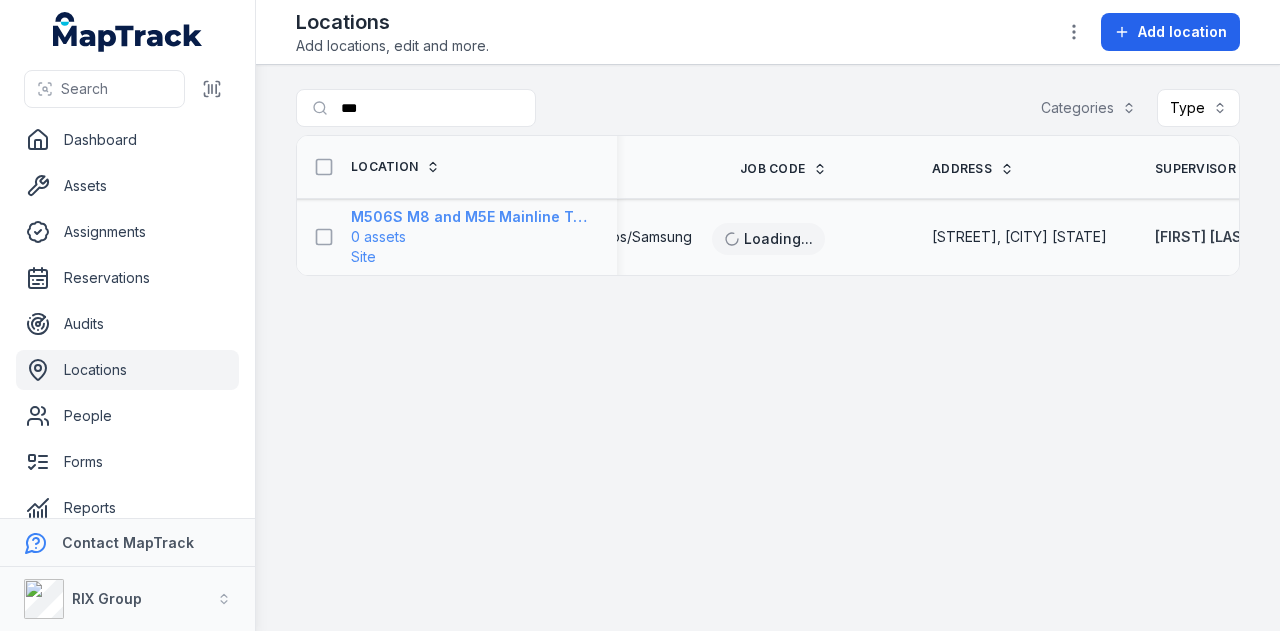 click on "M506S M8 and M5E Mainline Tunnels" at bounding box center [472, 217] 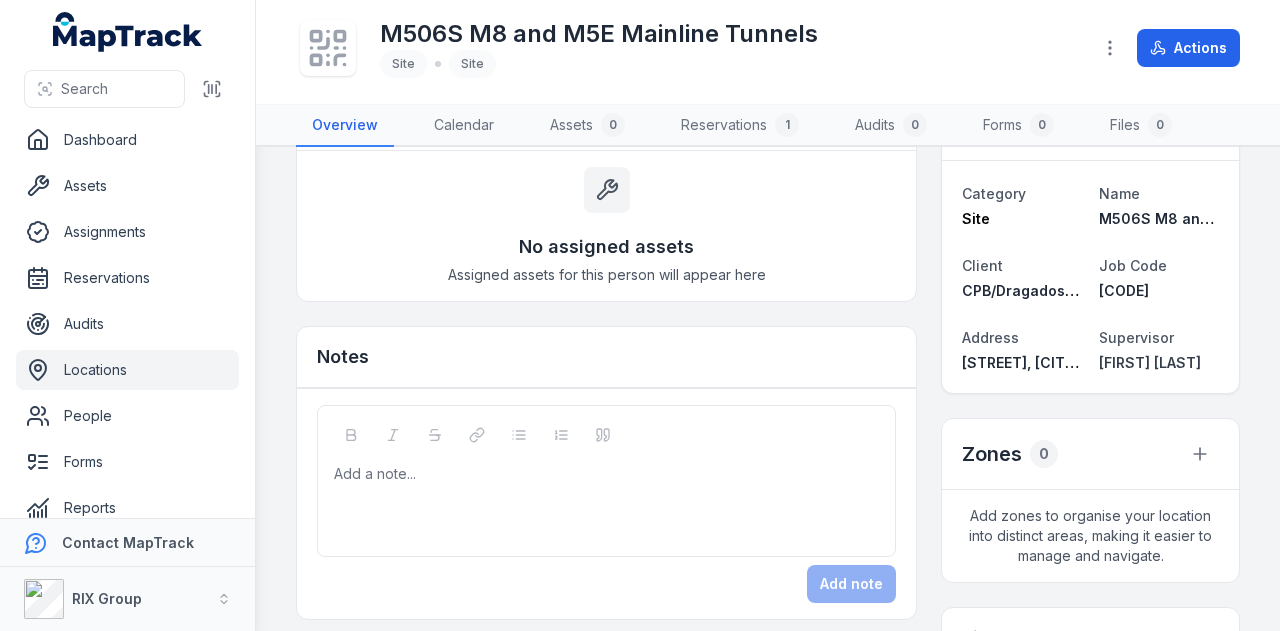 scroll, scrollTop: 0, scrollLeft: 0, axis: both 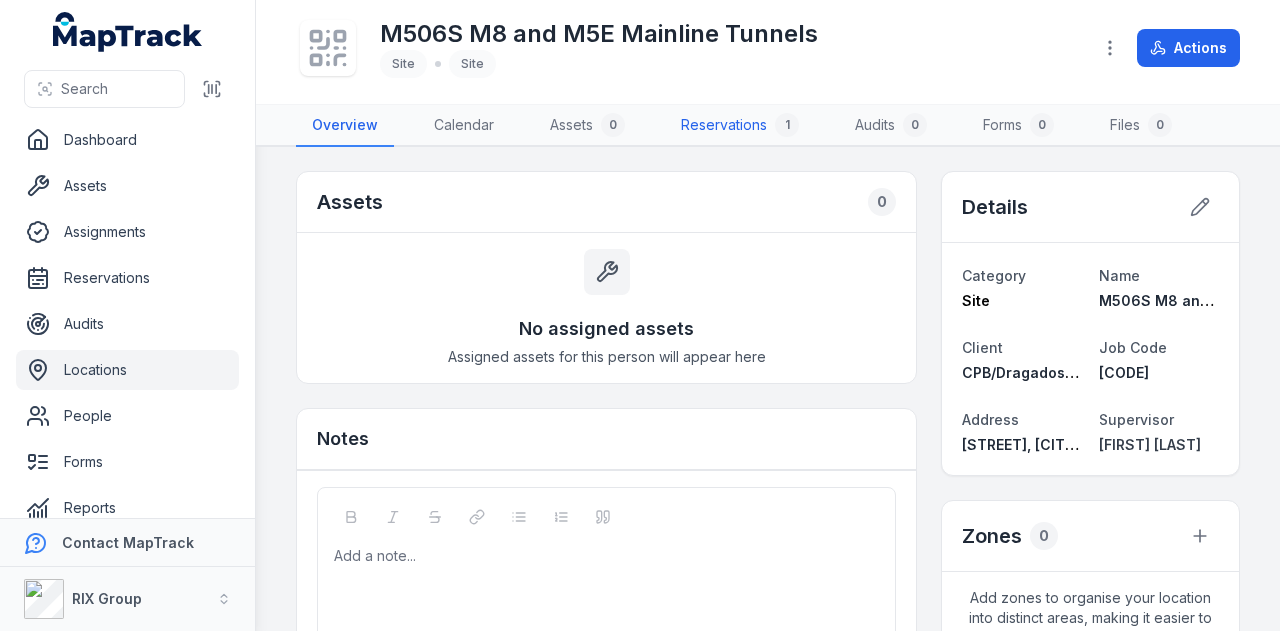 click on "Reservations 1" at bounding box center [740, 126] 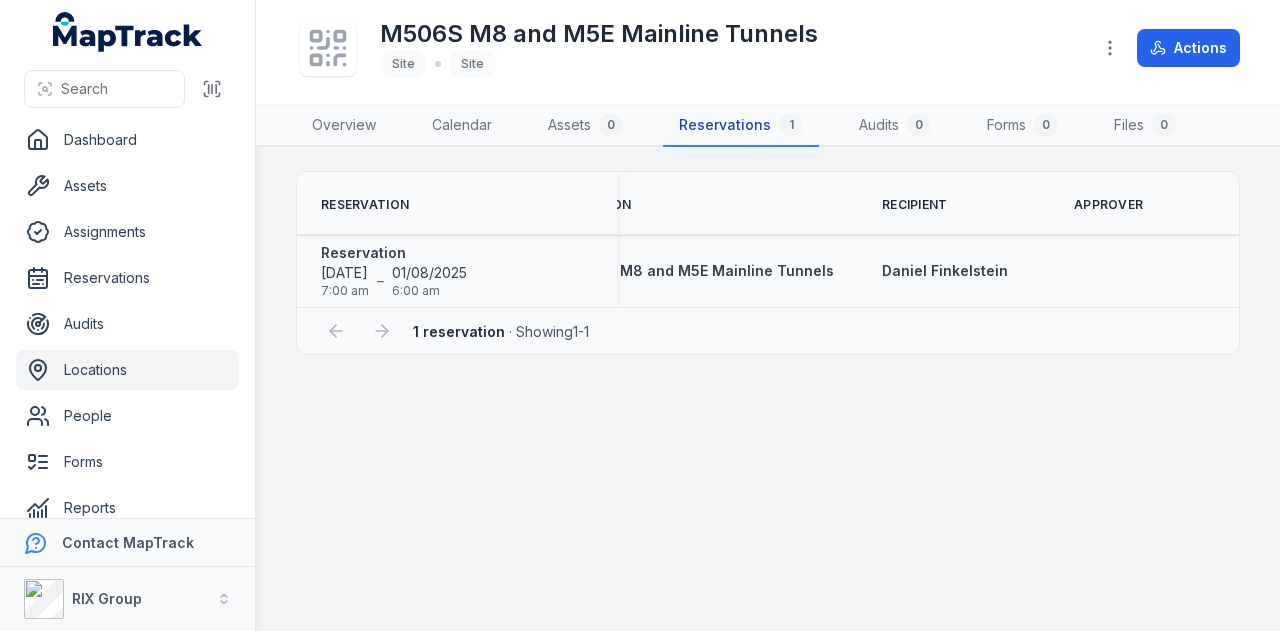 scroll, scrollTop: 0, scrollLeft: 0, axis: both 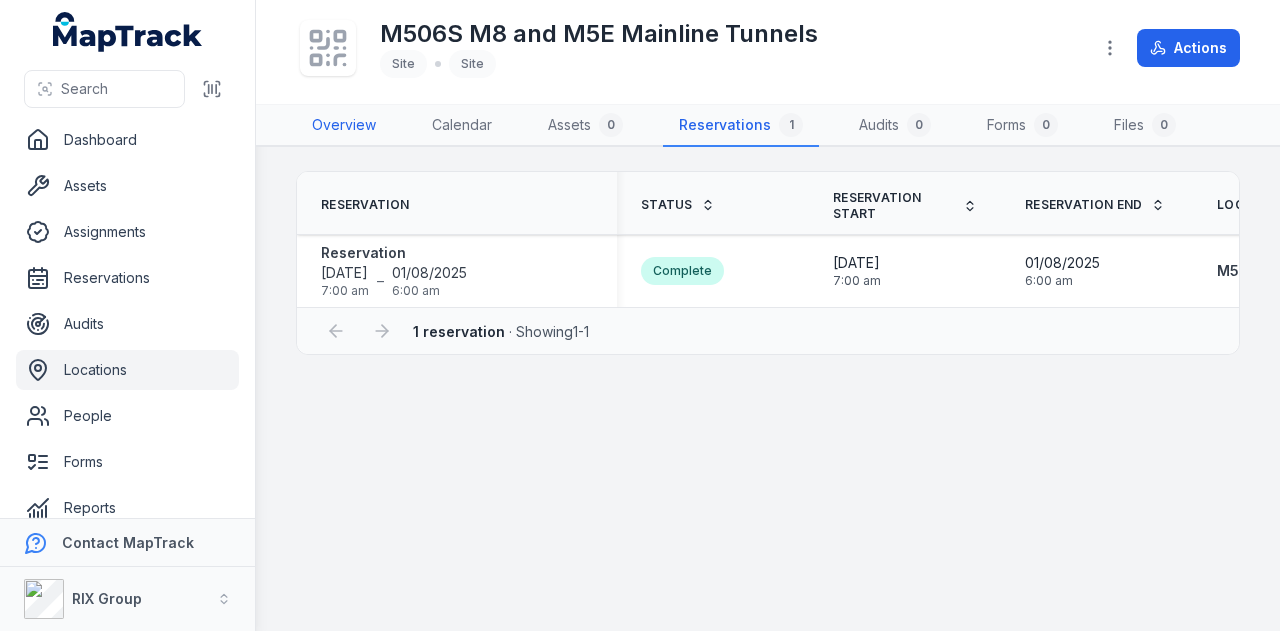 click on "Overview" at bounding box center (344, 126) 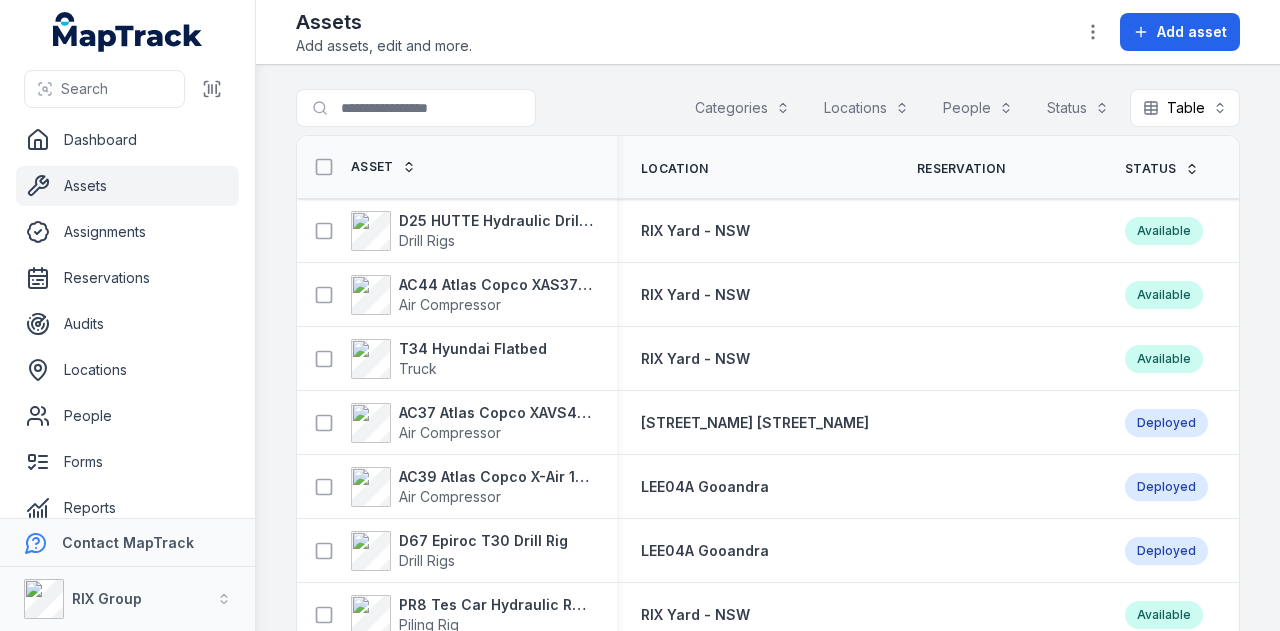 scroll, scrollTop: 0, scrollLeft: 0, axis: both 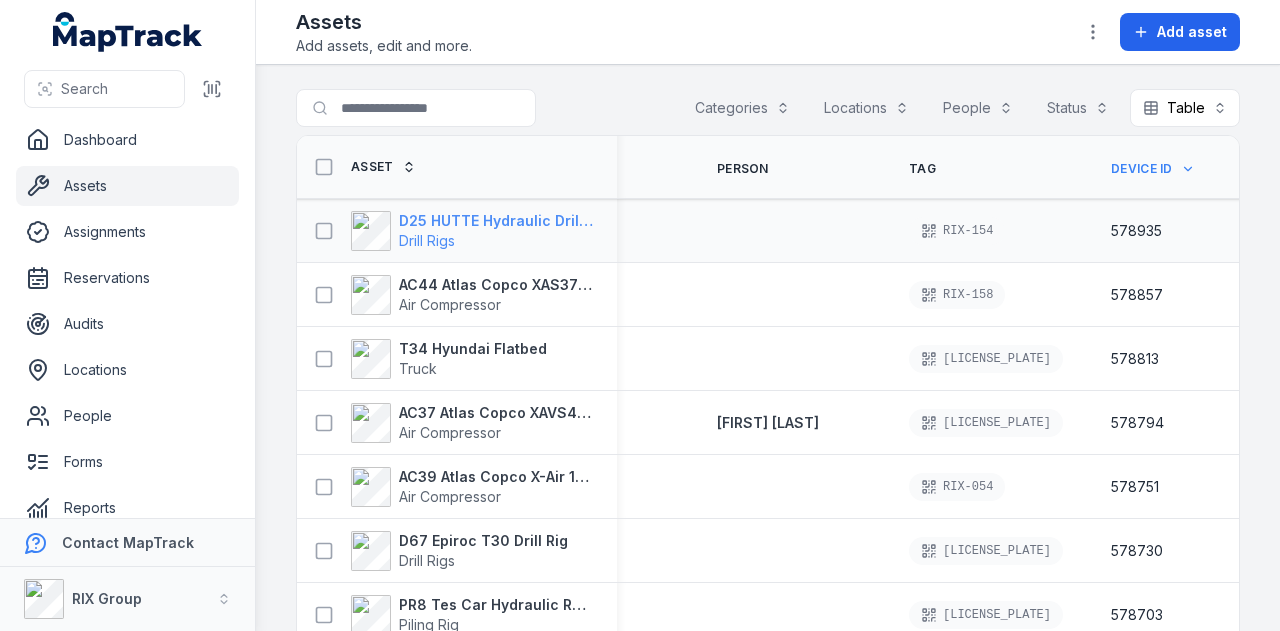 click on "D25 HUTTE Hydraulic Drill Rig" at bounding box center [496, 221] 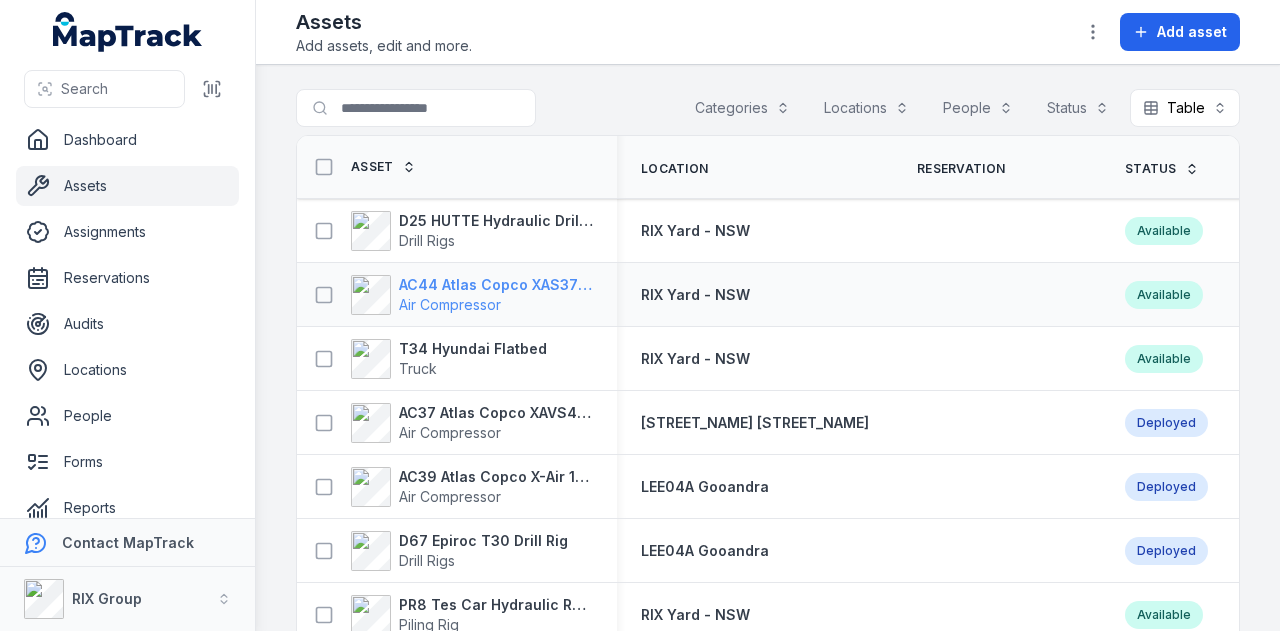 click on "Air Compressor" at bounding box center [496, 305] 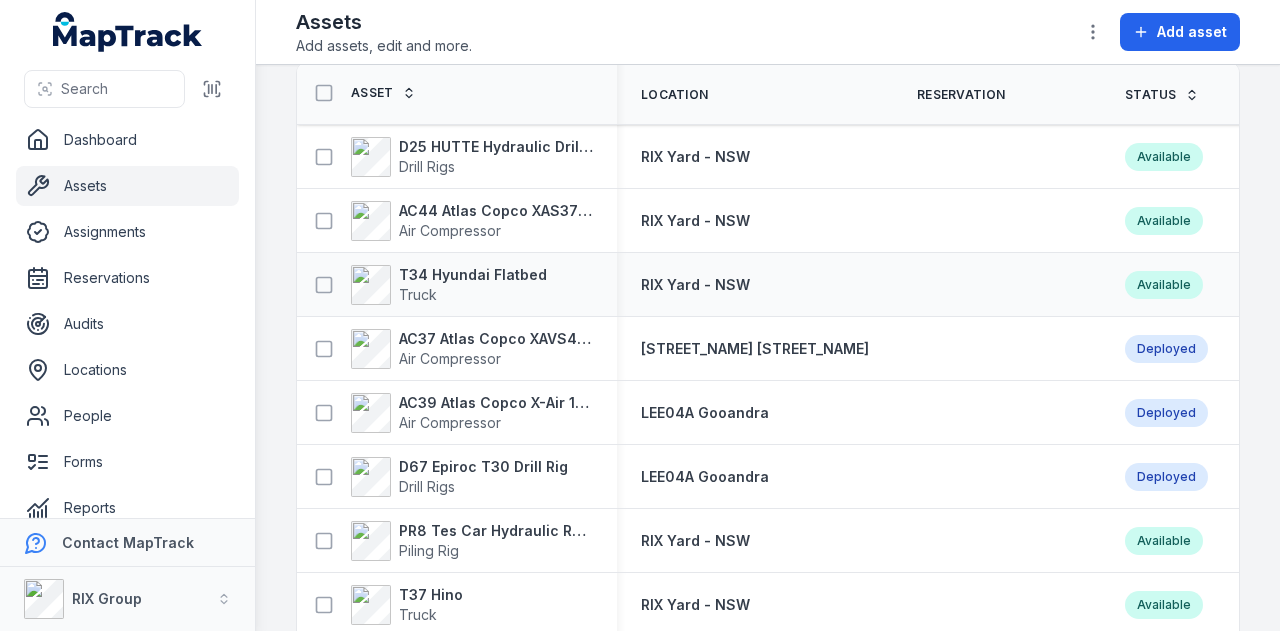 scroll, scrollTop: 100, scrollLeft: 0, axis: vertical 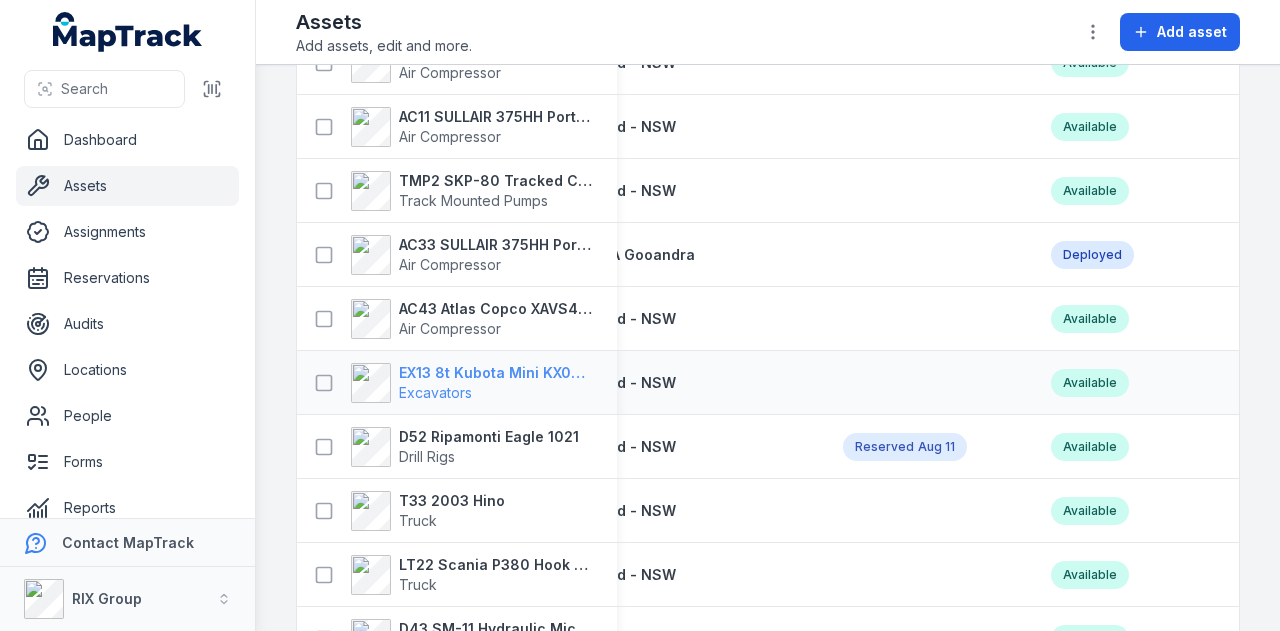 click on "EX13 8t Kubota Mini KX080-3SLA" at bounding box center [496, 373] 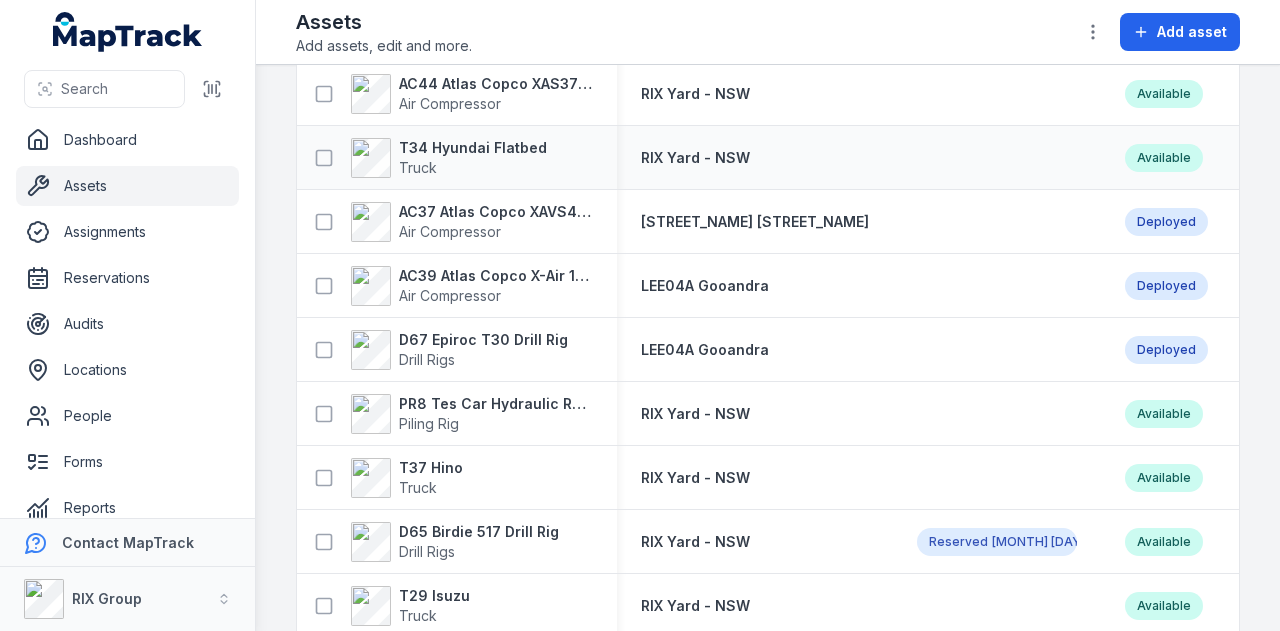 scroll, scrollTop: 300, scrollLeft: 0, axis: vertical 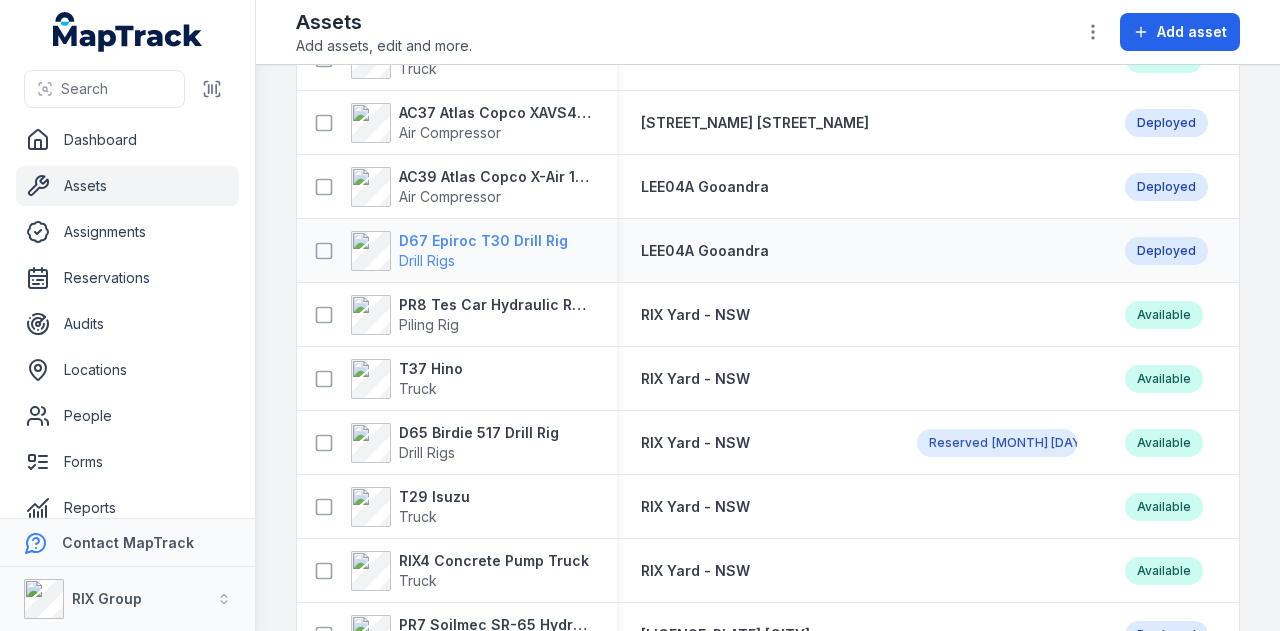 click on "D67 Epiroc T30 Drill Rig" at bounding box center (483, 241) 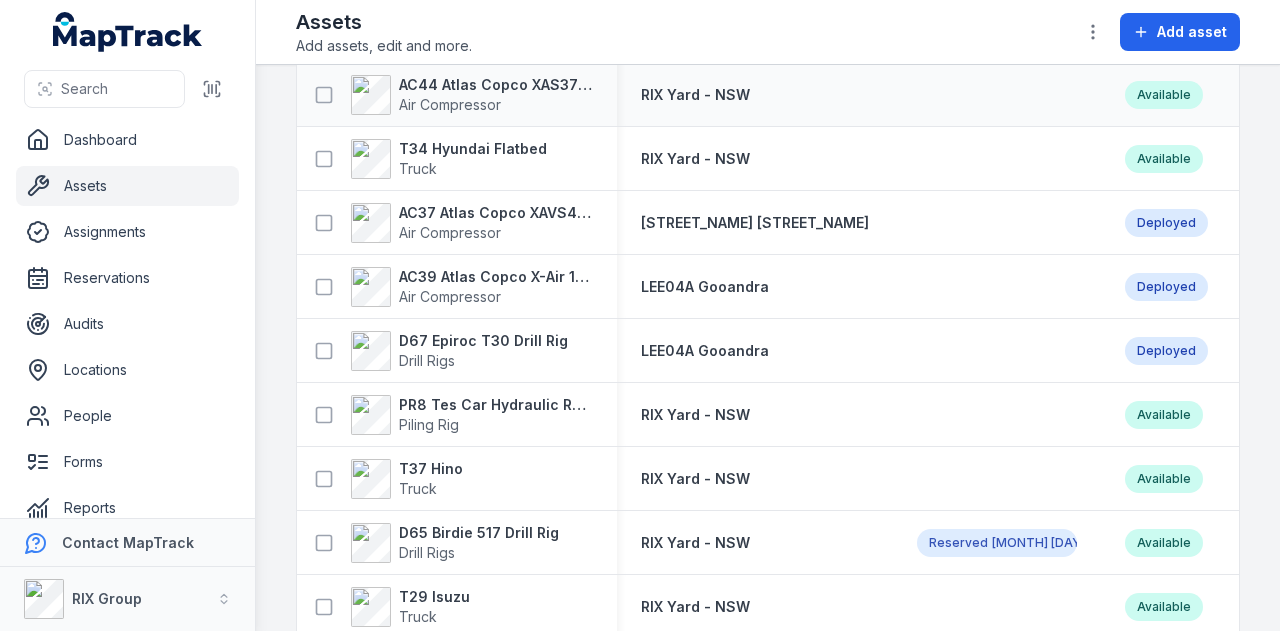 scroll, scrollTop: 300, scrollLeft: 0, axis: vertical 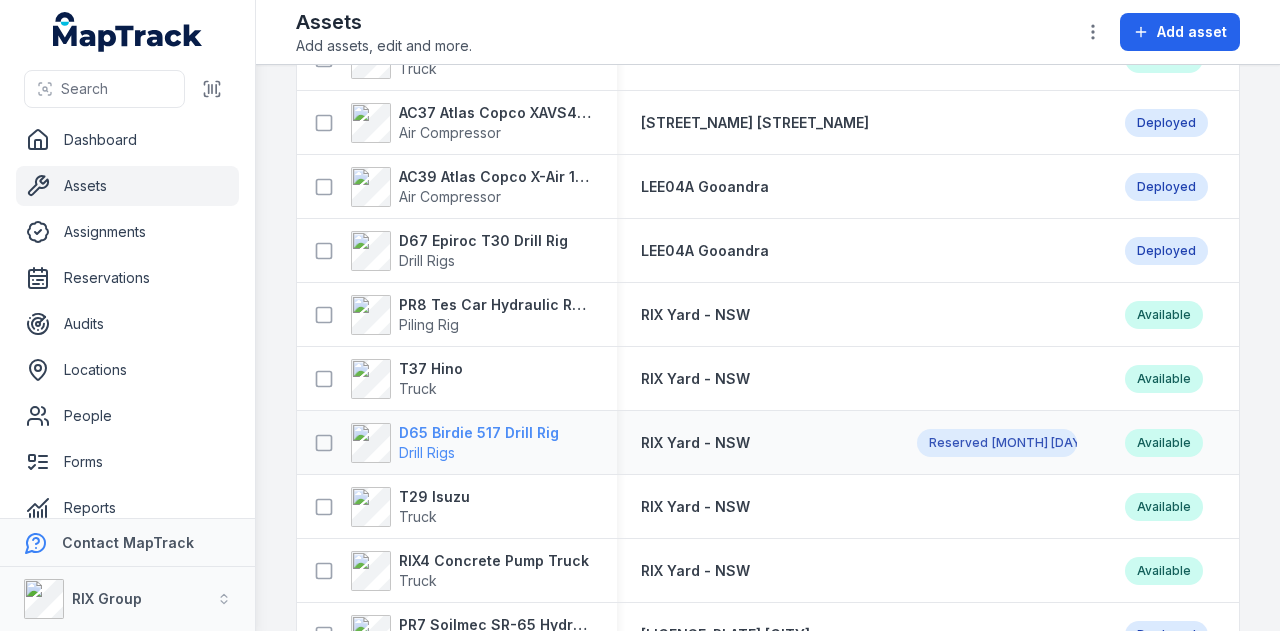 click on "D65 Birdie 517  Drill Rig" at bounding box center (479, 433) 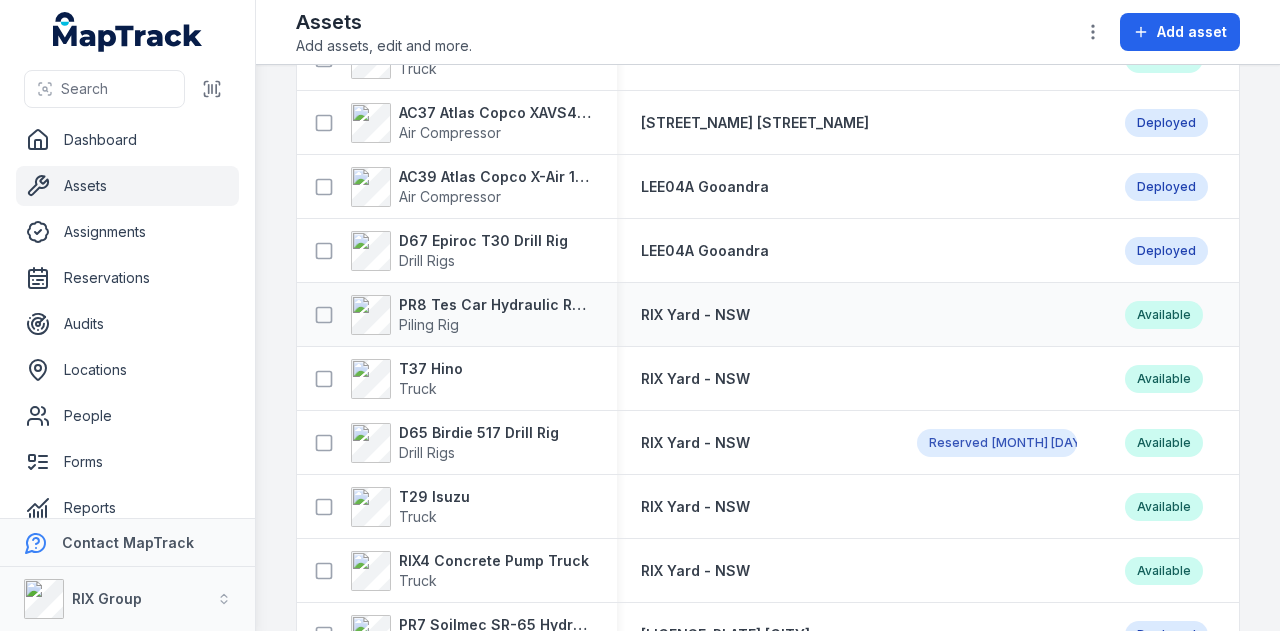 scroll, scrollTop: 200, scrollLeft: 0, axis: vertical 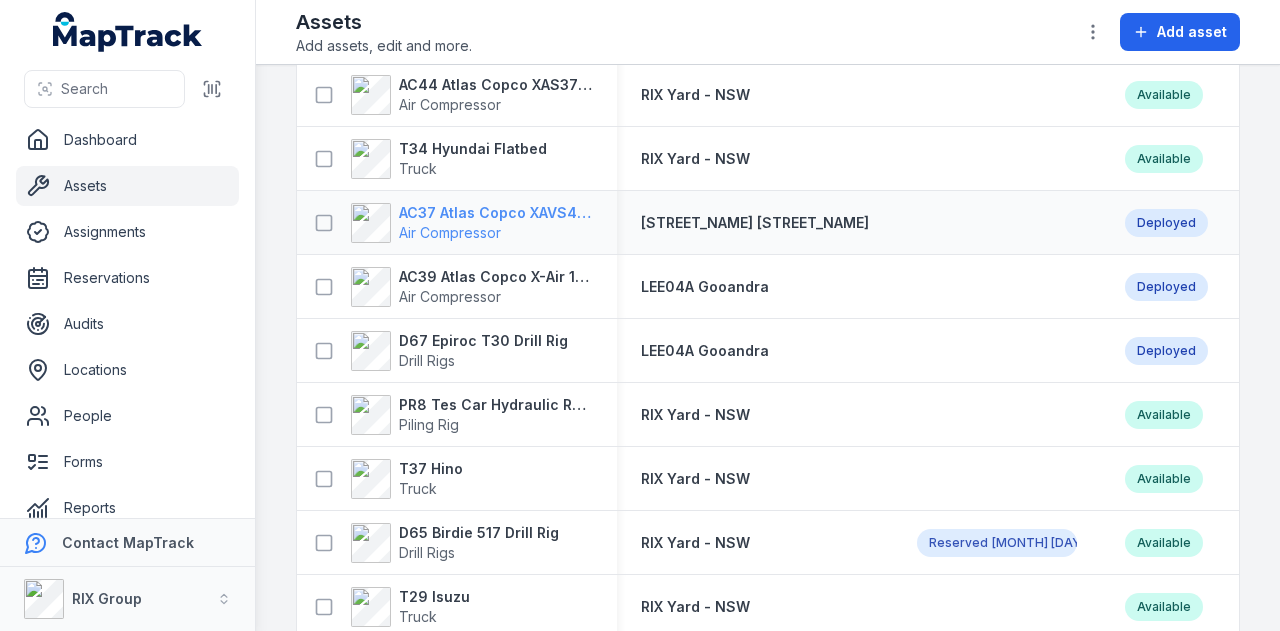 click on "AC37 Atlas Copco XAVS450" at bounding box center [496, 213] 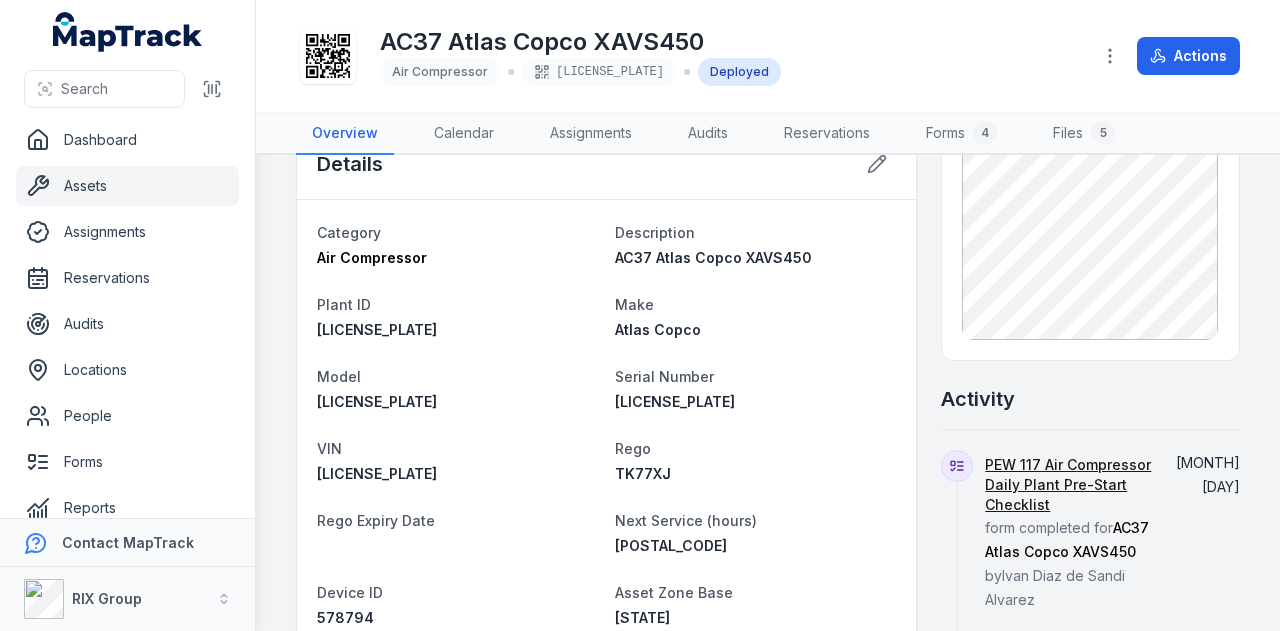 scroll, scrollTop: 600, scrollLeft: 0, axis: vertical 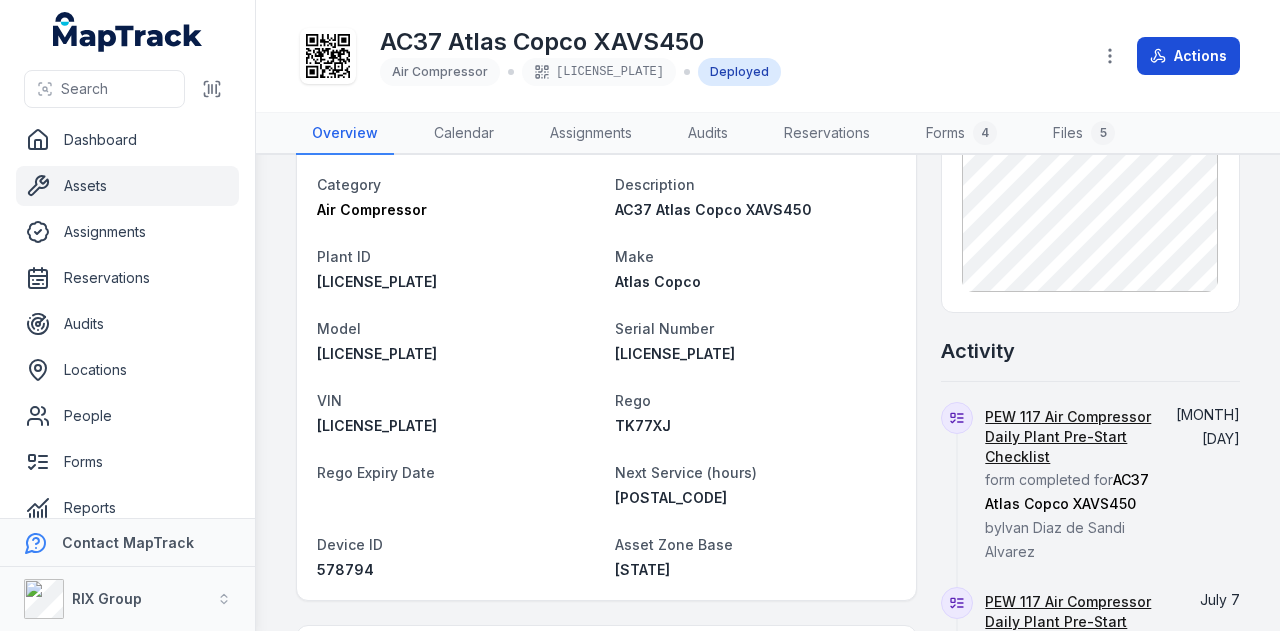 click on "Actions" at bounding box center (1188, 56) 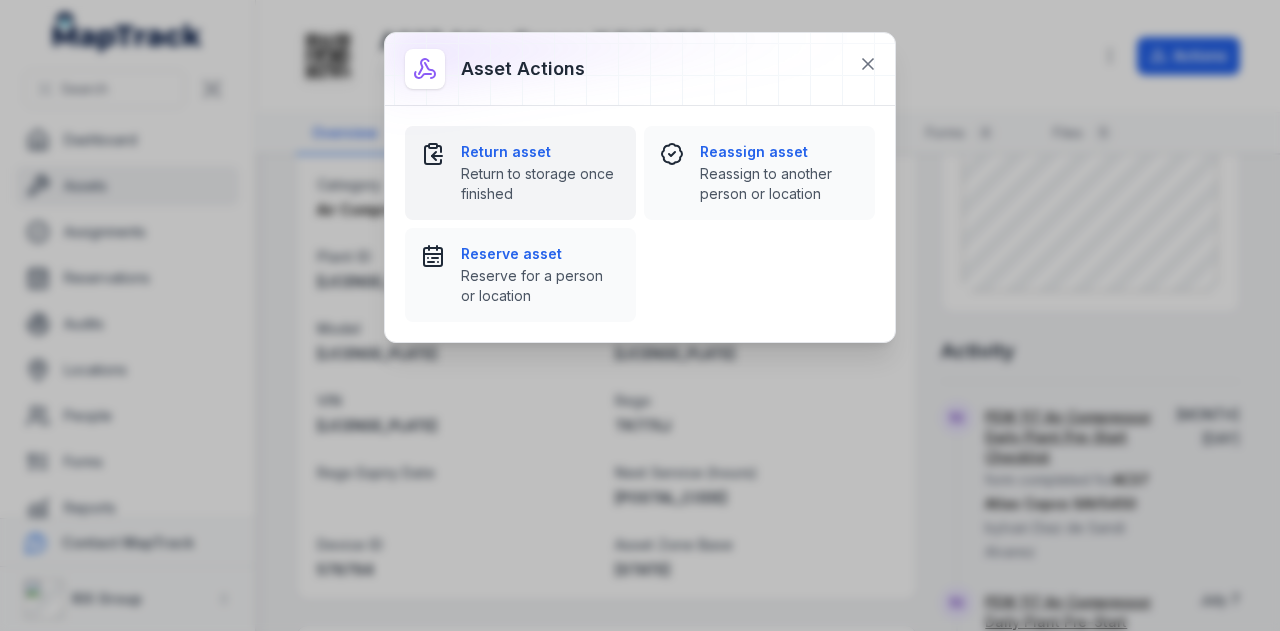 click on "Return asset" at bounding box center (540, 152) 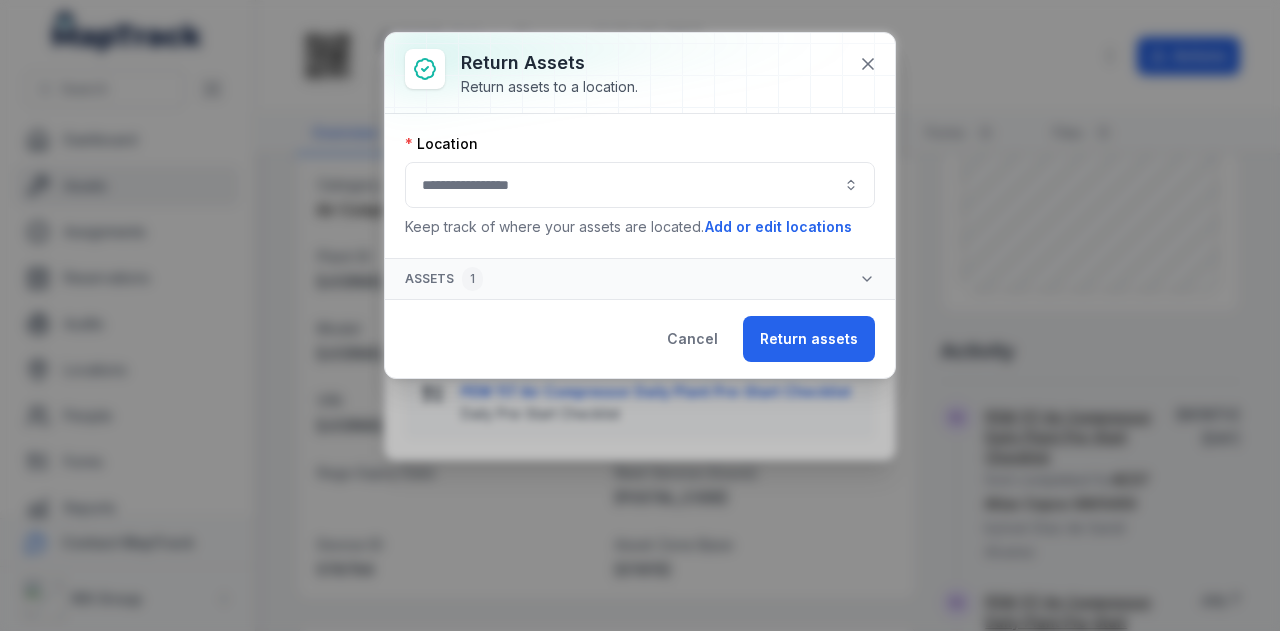 click at bounding box center [640, 185] 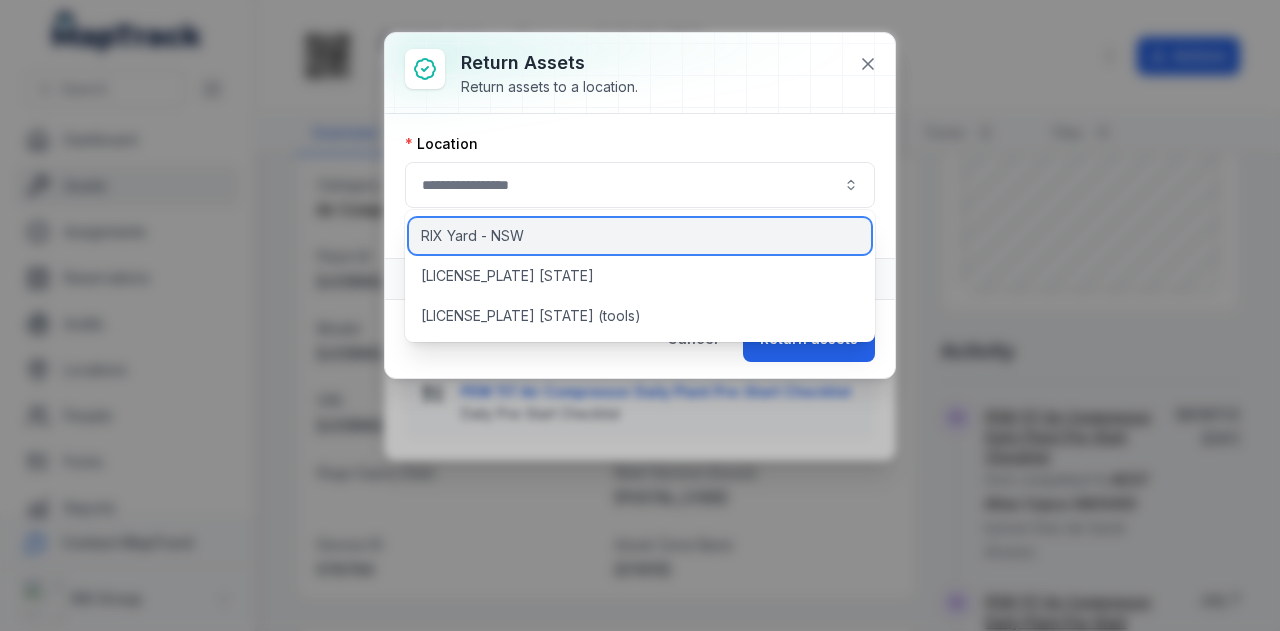 click on "RIX Yard - NSW" at bounding box center [640, 236] 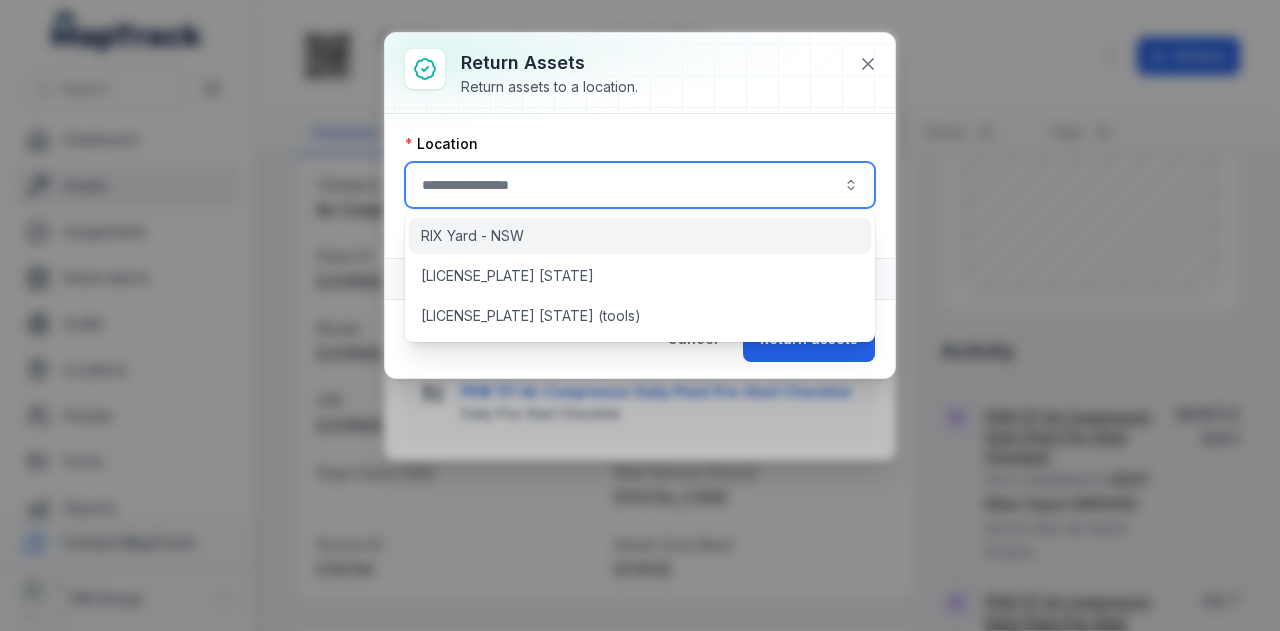 type on "**********" 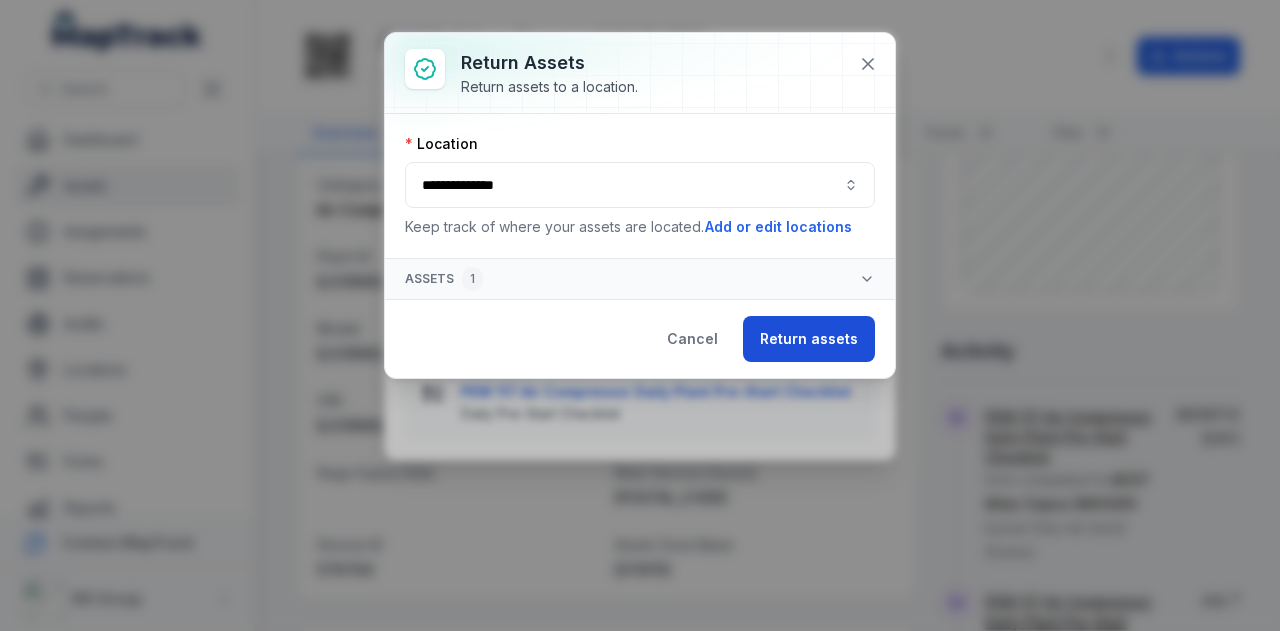 click on "Return assets" at bounding box center (809, 339) 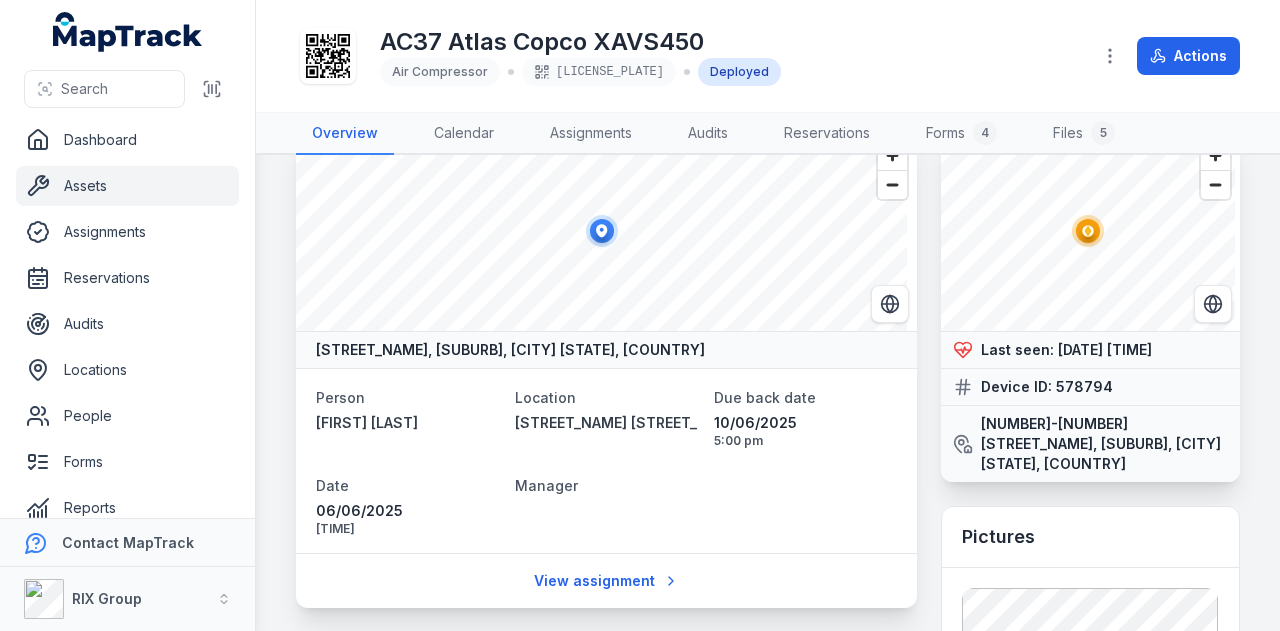 scroll, scrollTop: 0, scrollLeft: 0, axis: both 